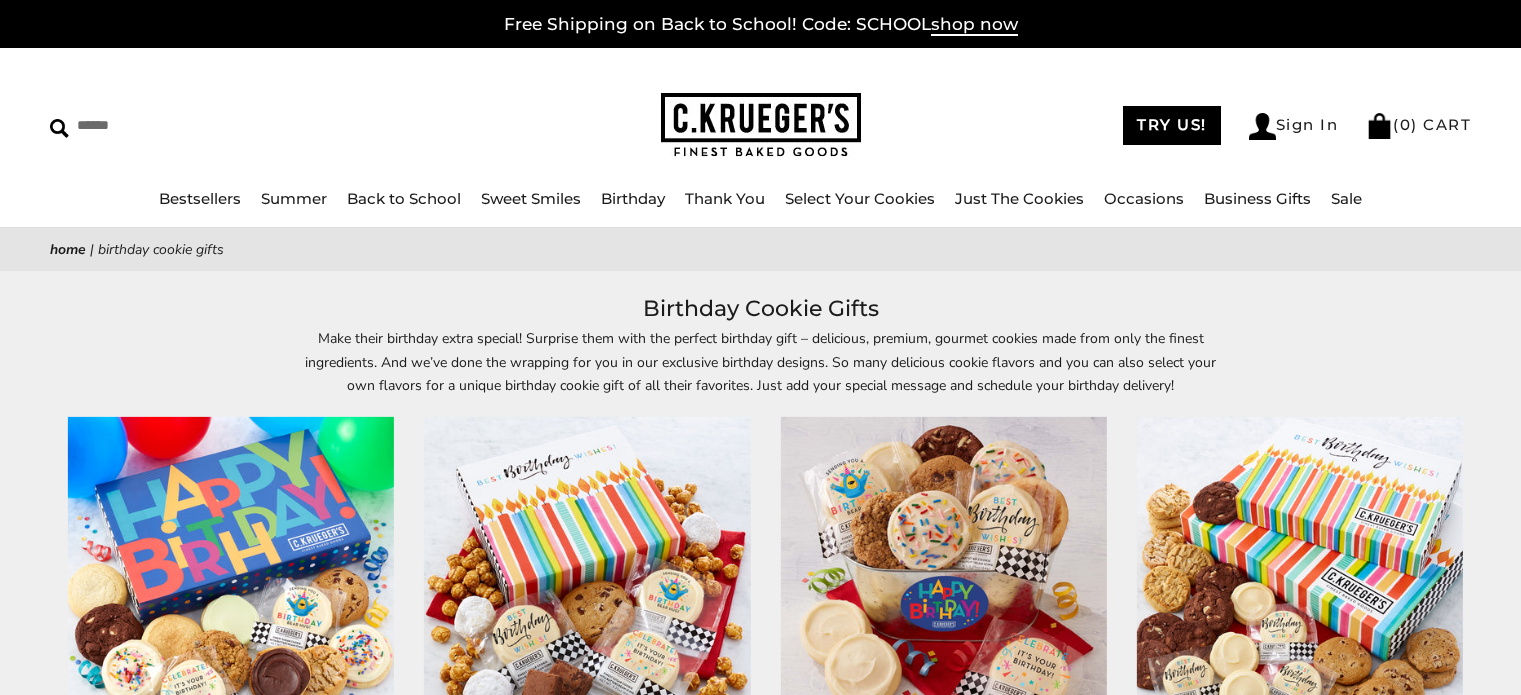 scroll, scrollTop: 0, scrollLeft: 0, axis: both 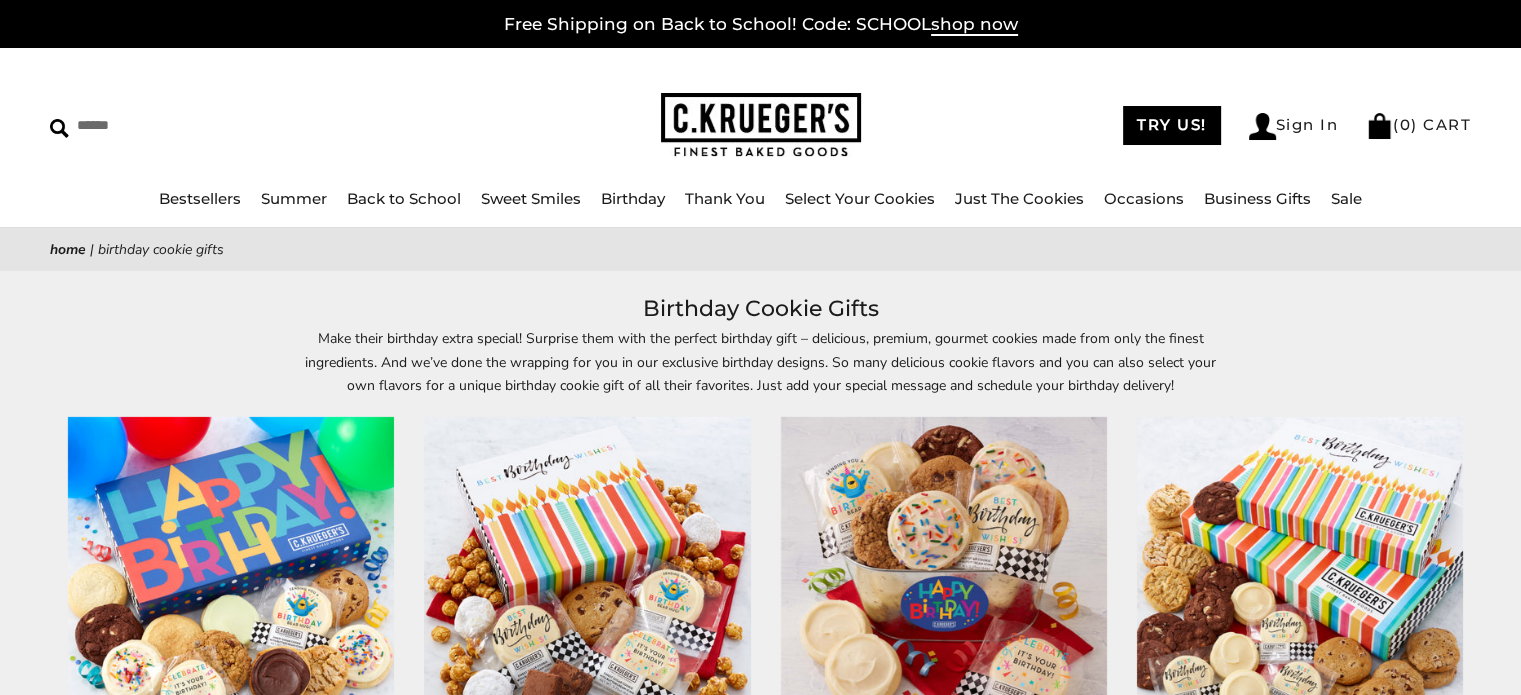 click at bounding box center (231, 580) 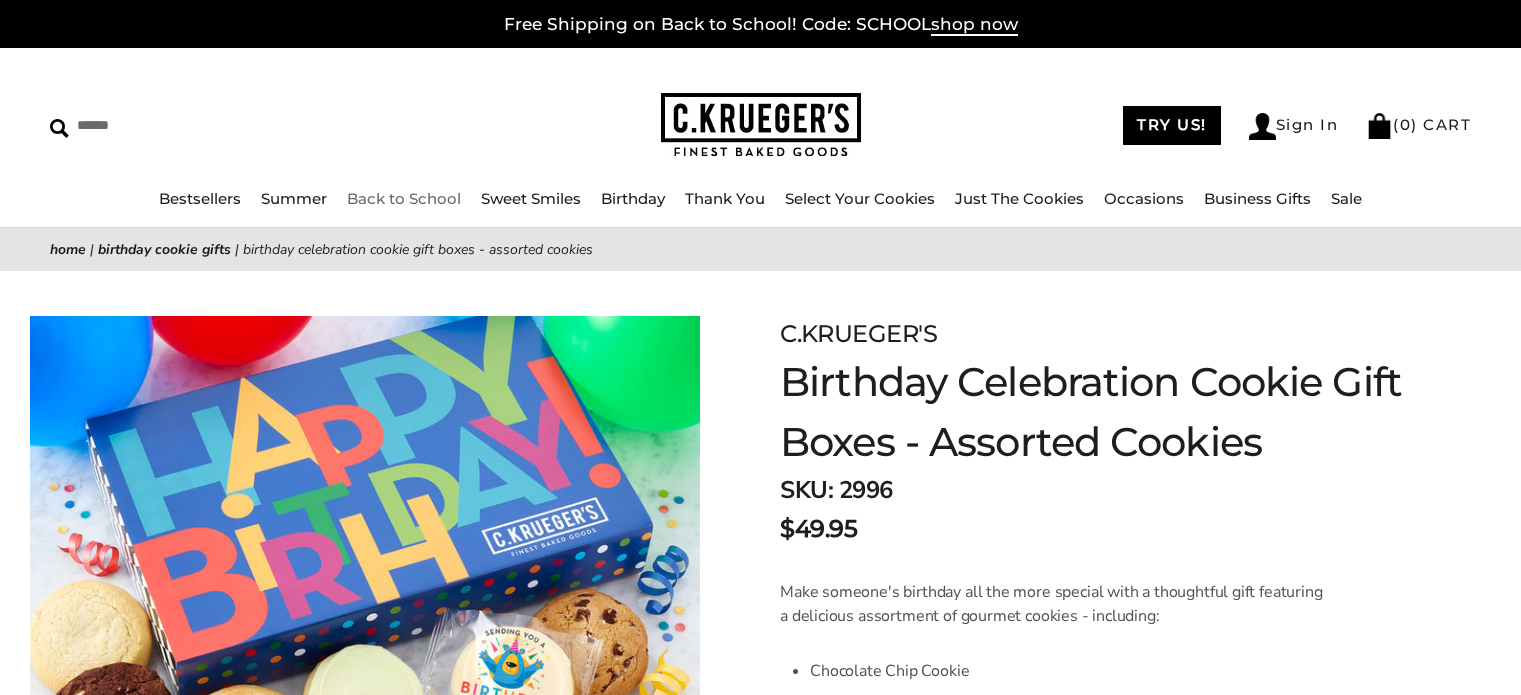 scroll, scrollTop: 0, scrollLeft: 0, axis: both 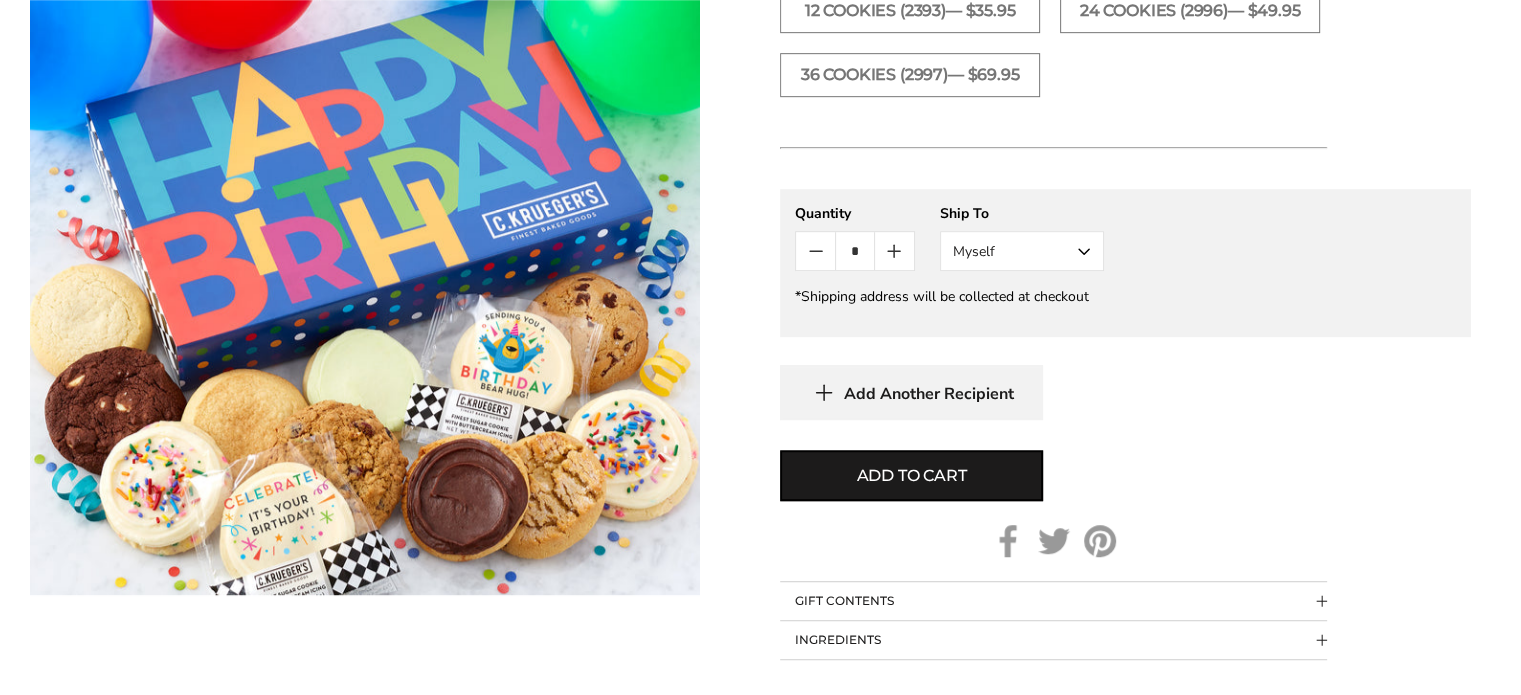 click on "Myself" at bounding box center (1022, 251) 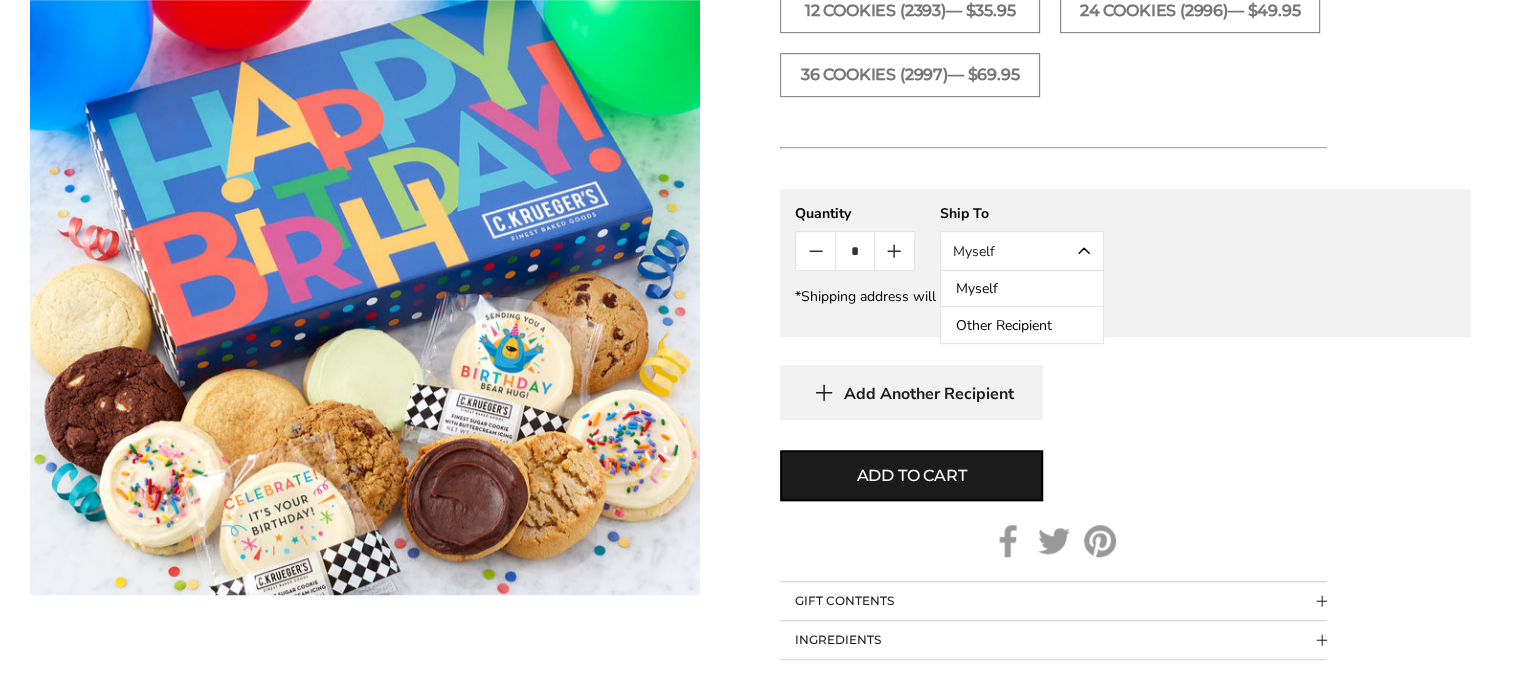 click on "Other Recipient" at bounding box center [1022, 325] 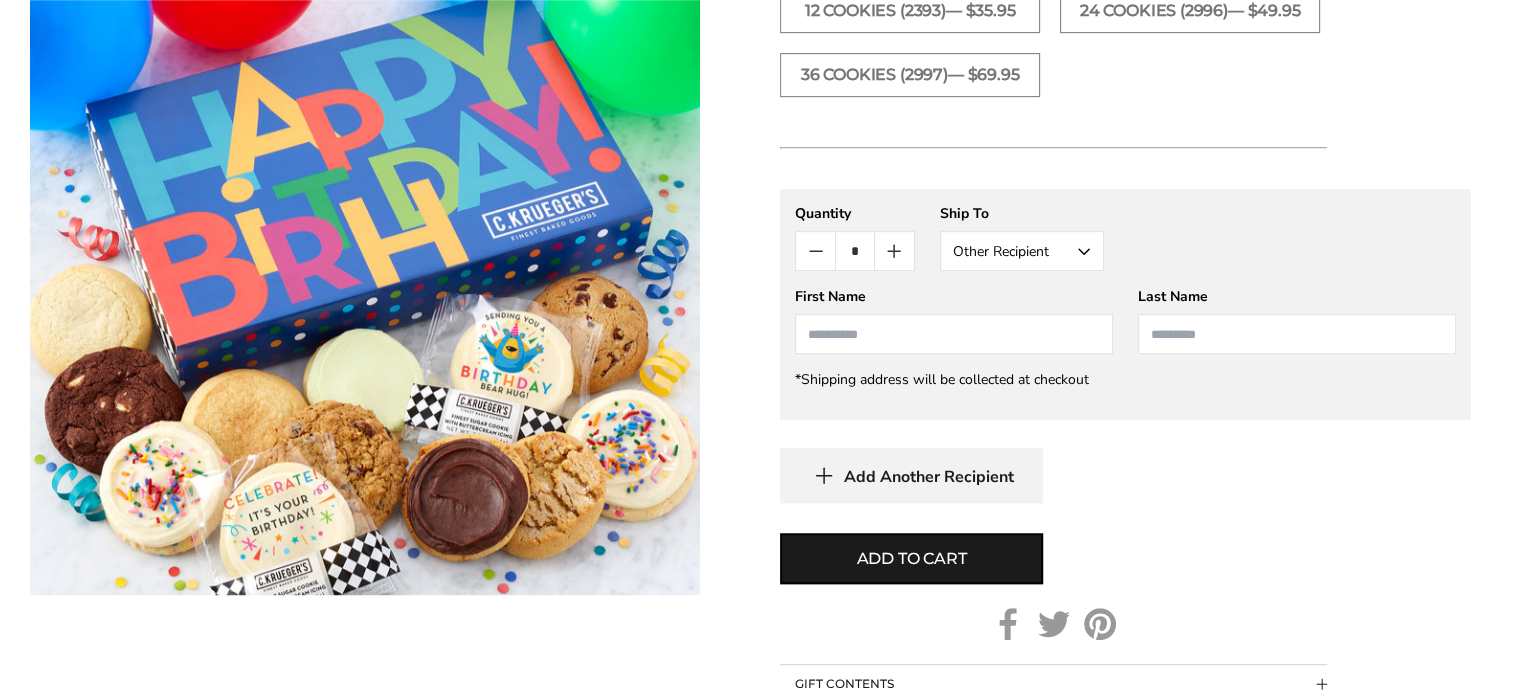 click at bounding box center [954, 334] 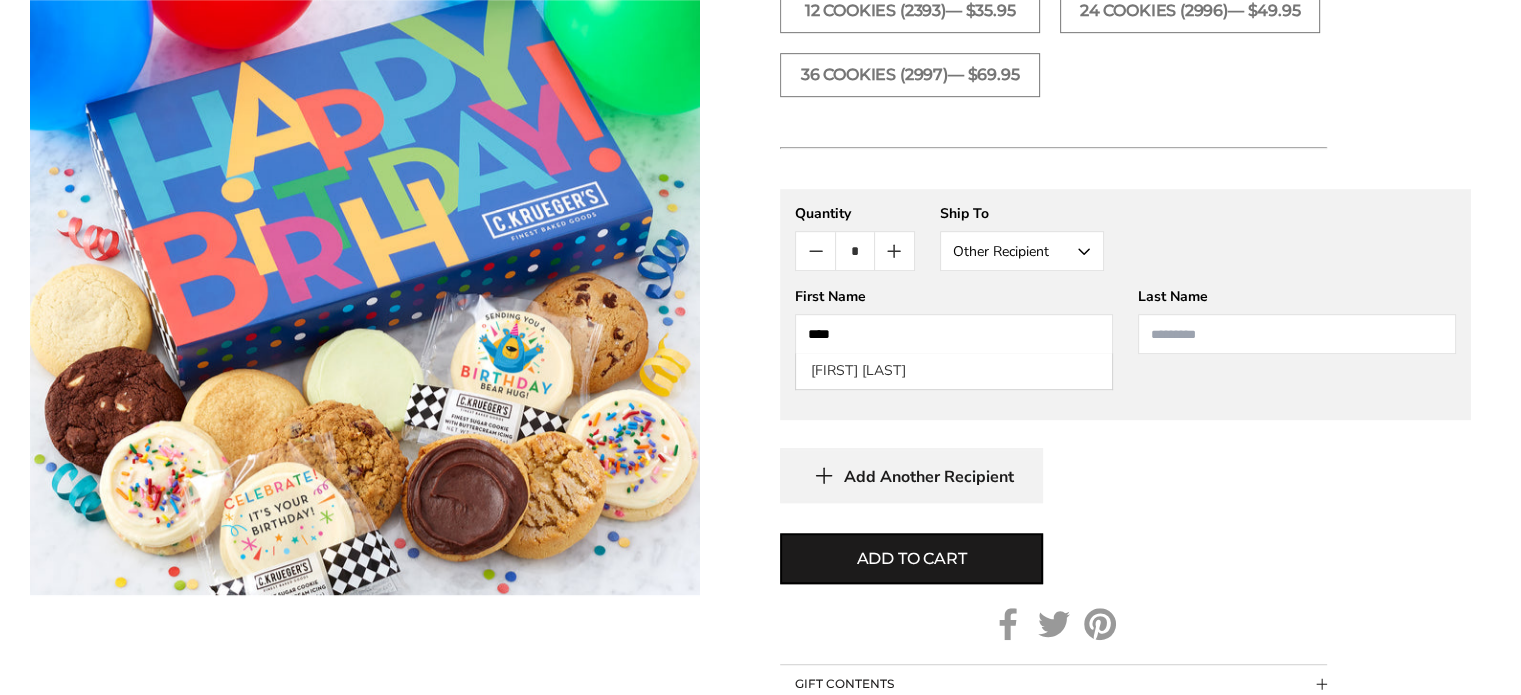 type on "****" 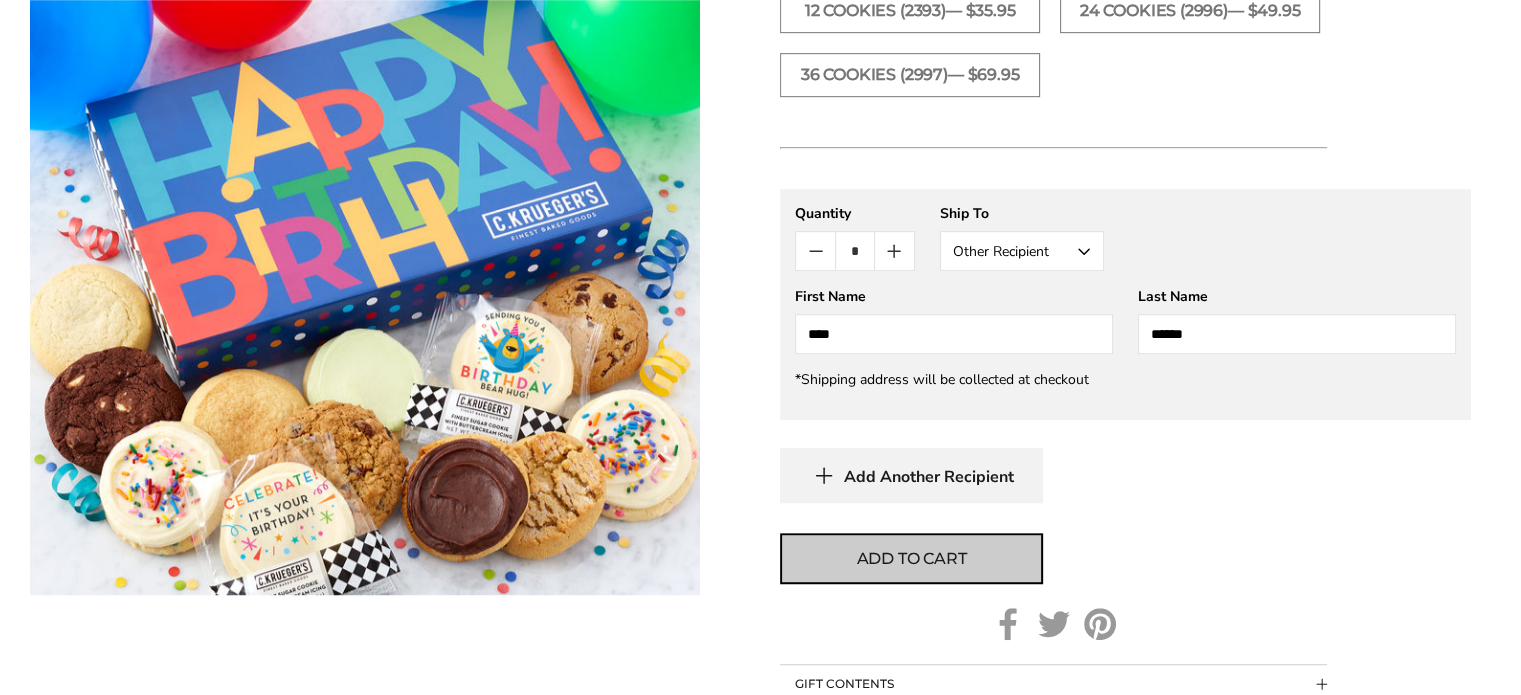 type on "******" 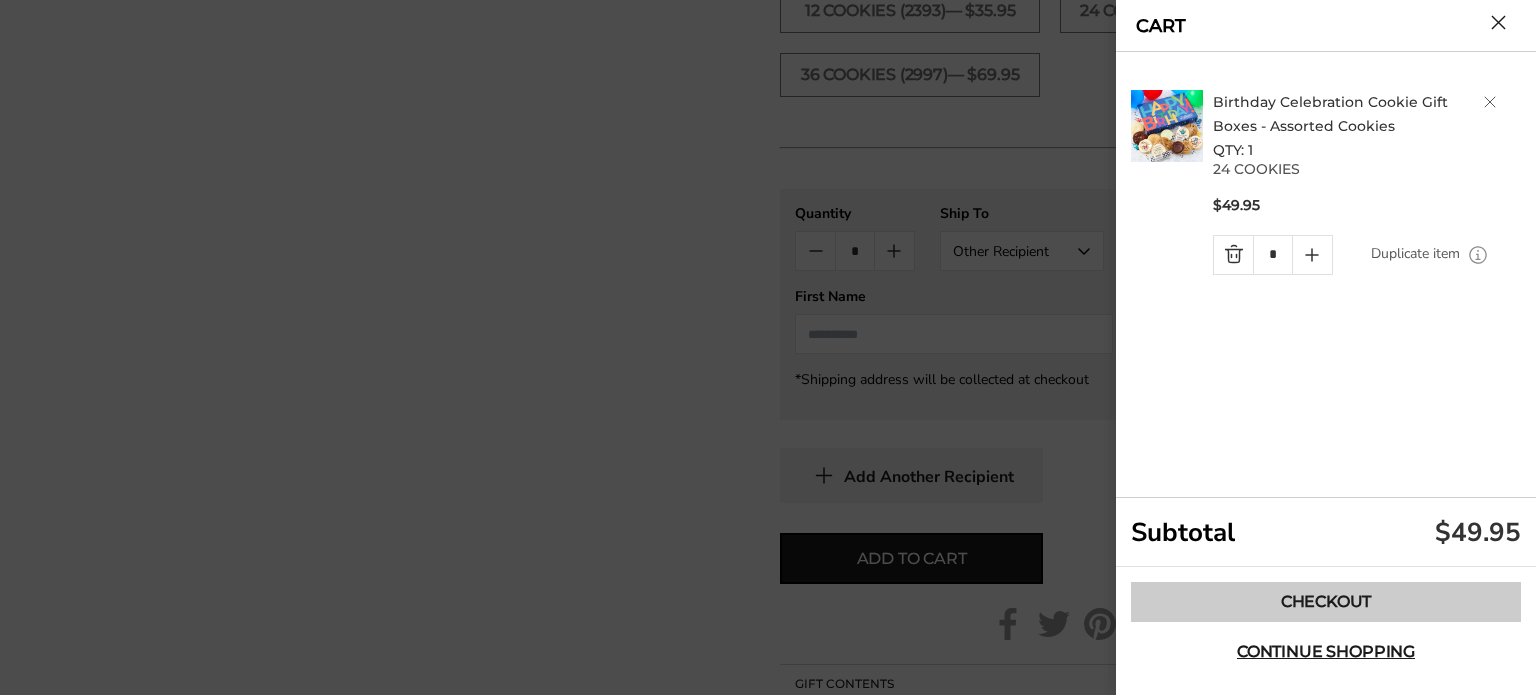 click on "Checkout" at bounding box center [1326, 602] 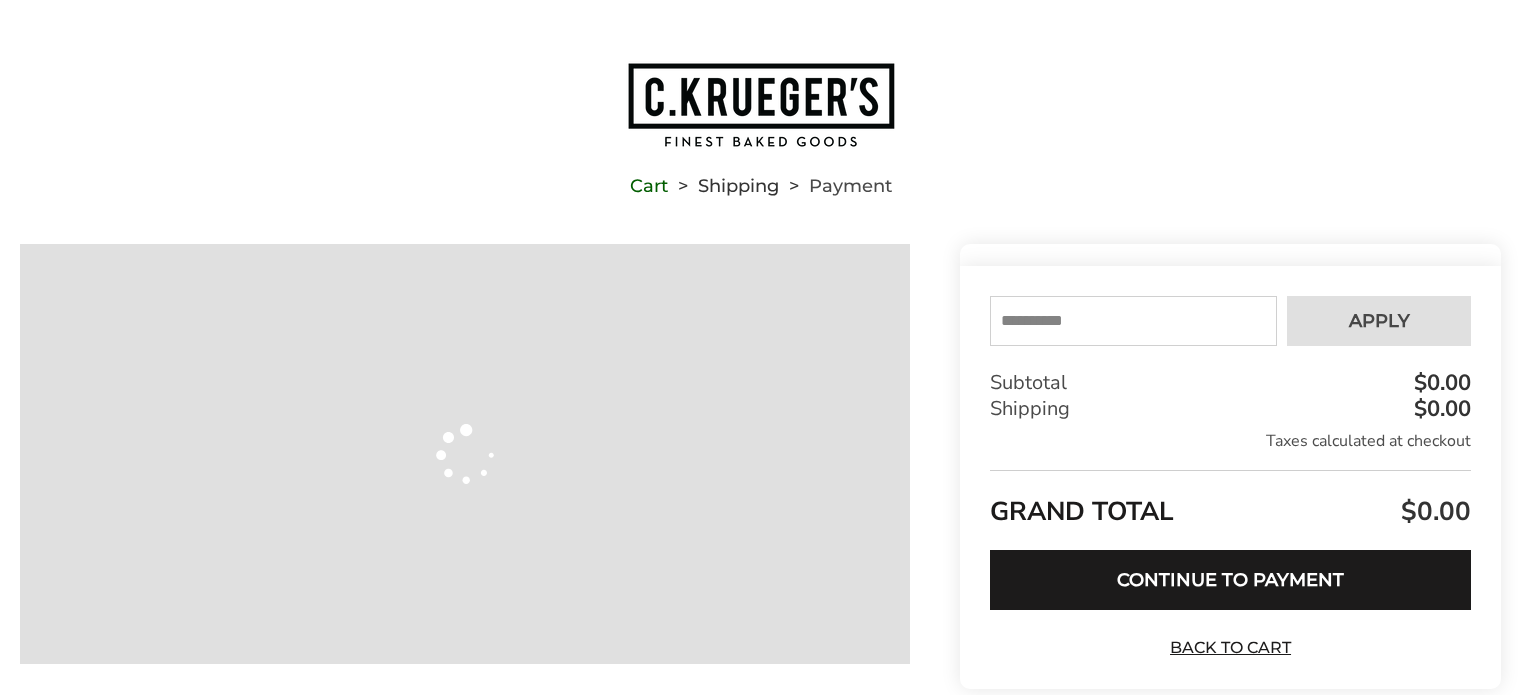 scroll, scrollTop: 0, scrollLeft: 0, axis: both 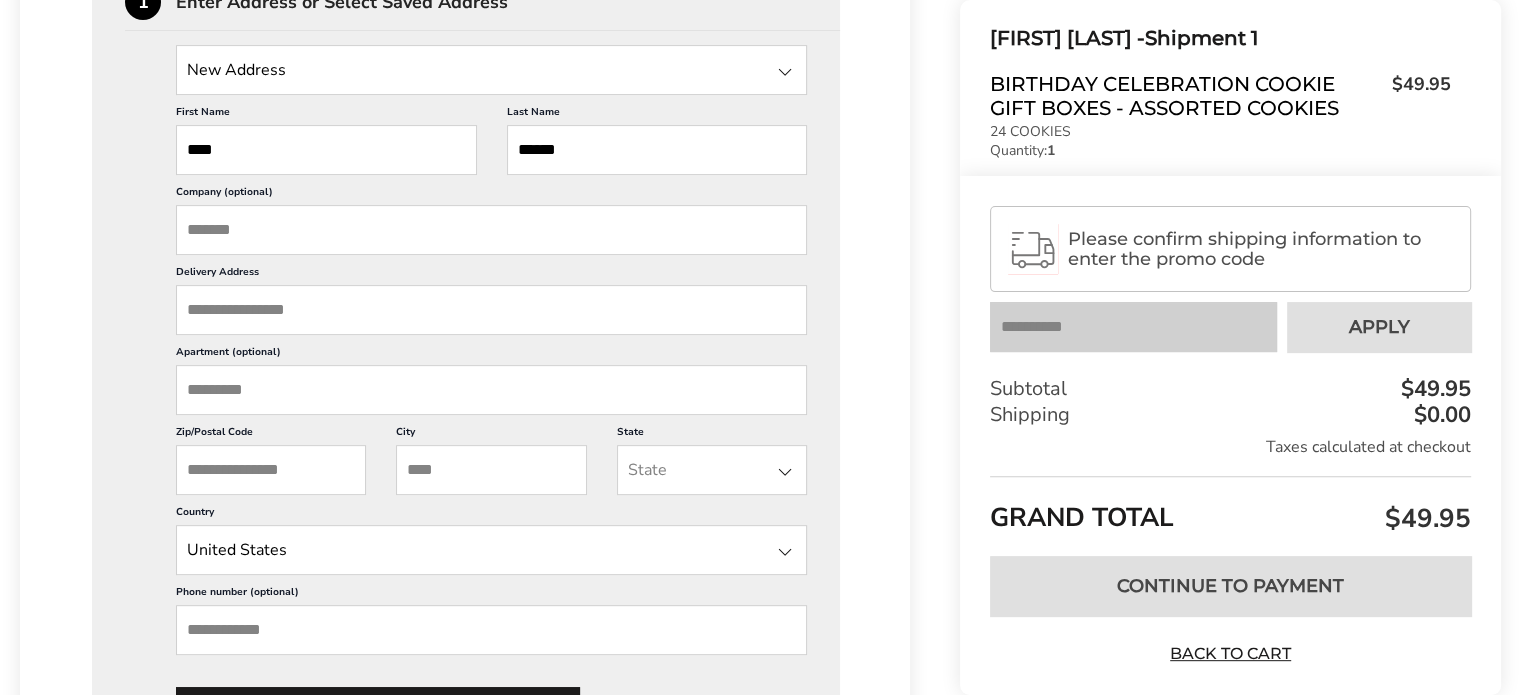 click on "Apartment (optional)" at bounding box center (491, 390) 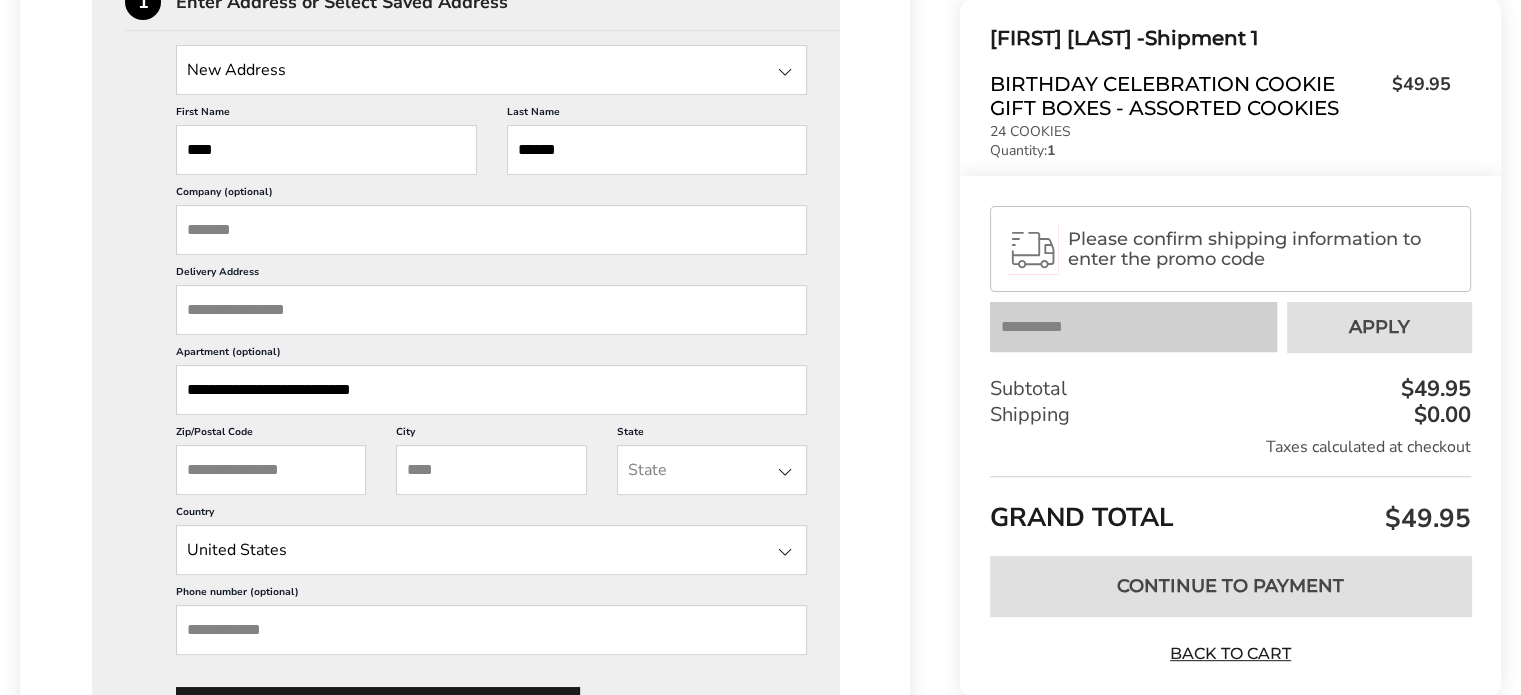 type on "**********" 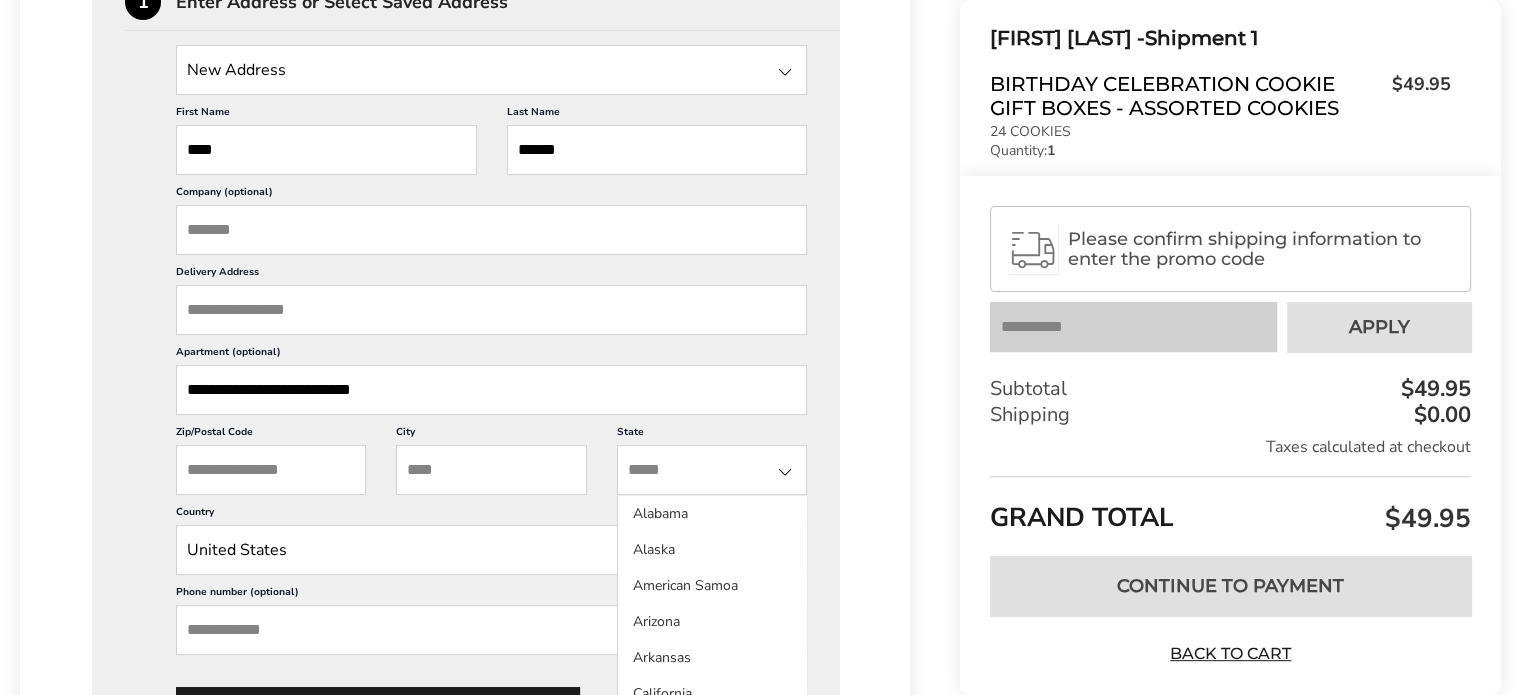 click at bounding box center [712, 470] 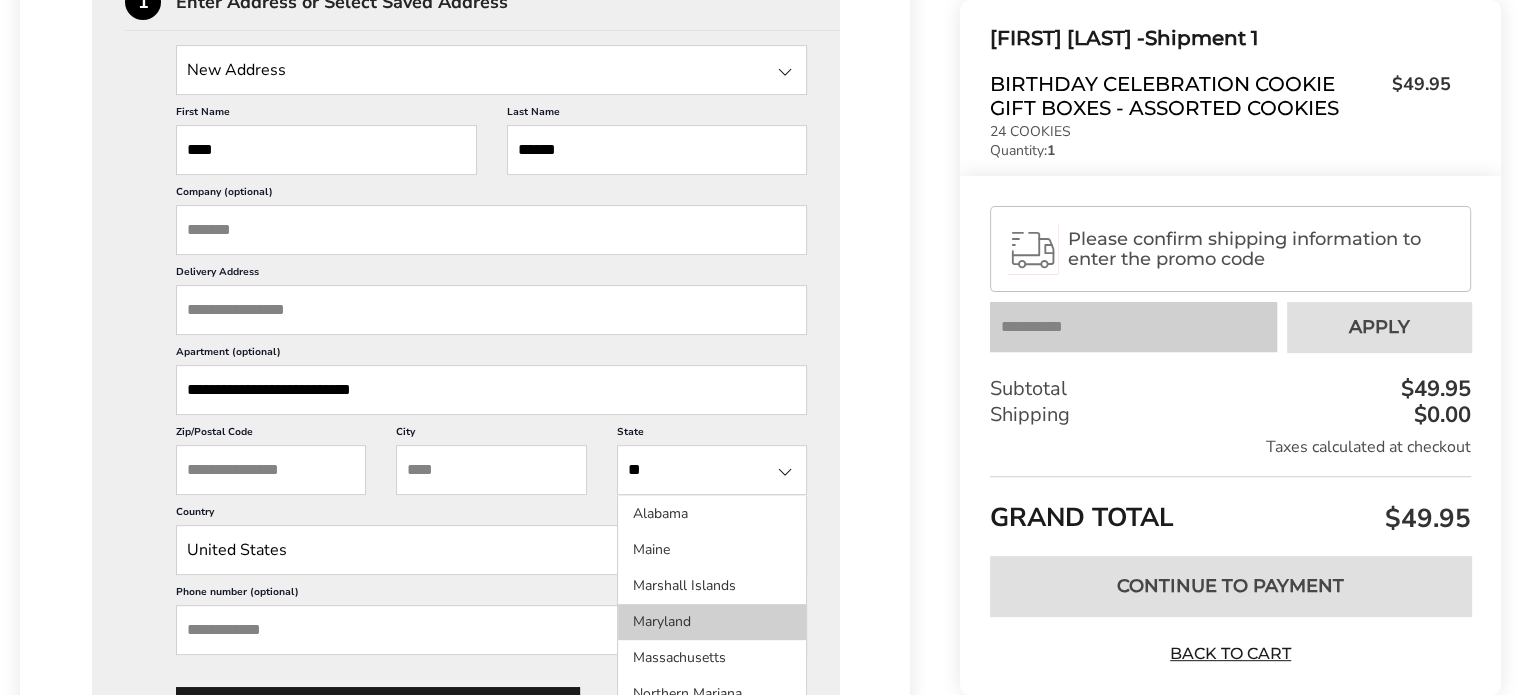 type on "**" 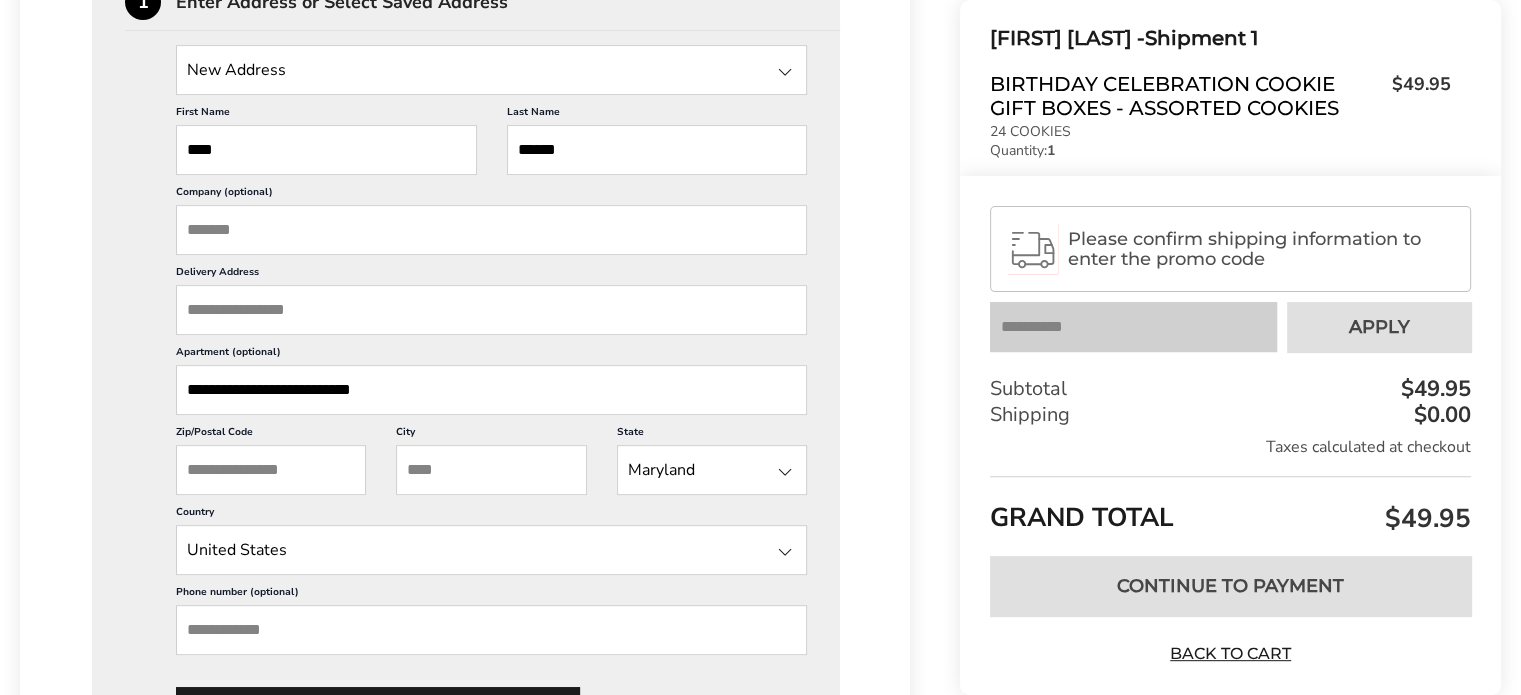 click on "City" at bounding box center [491, 470] 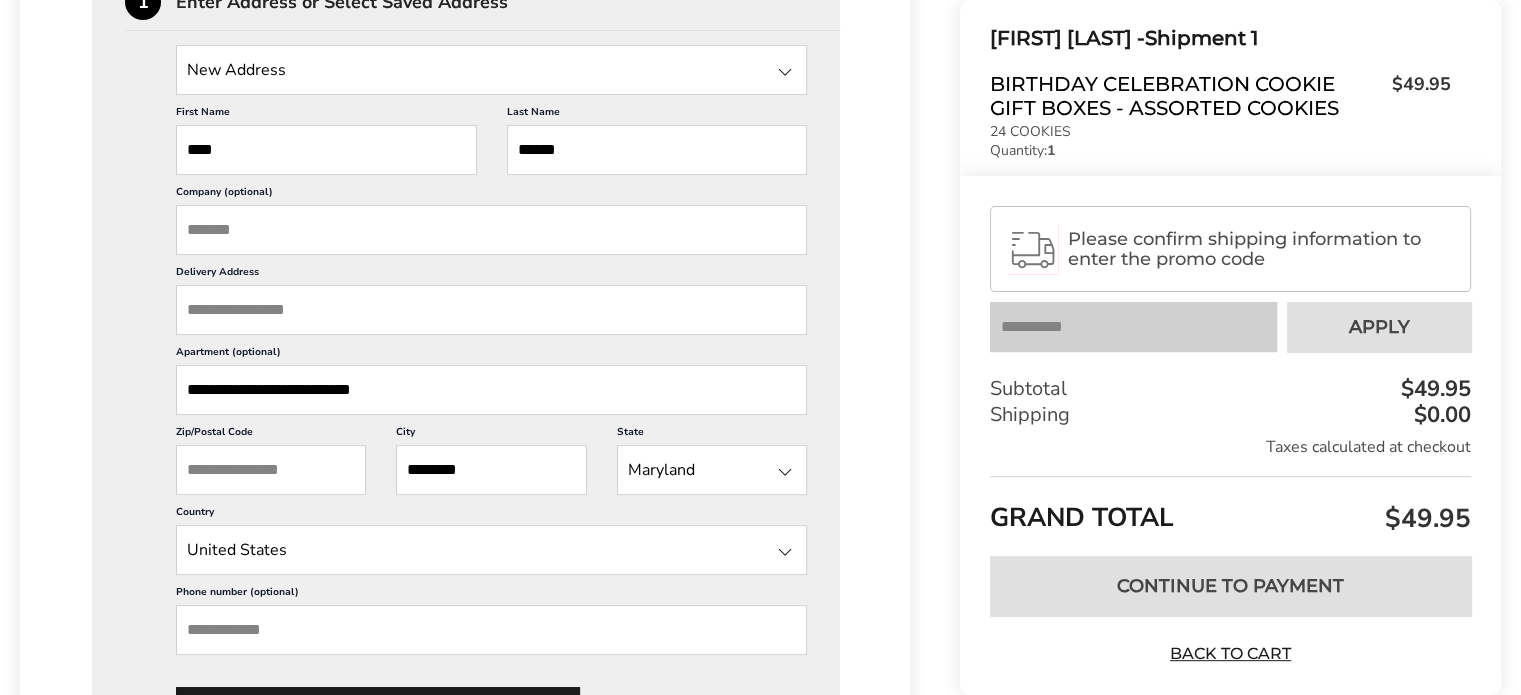 type on "********" 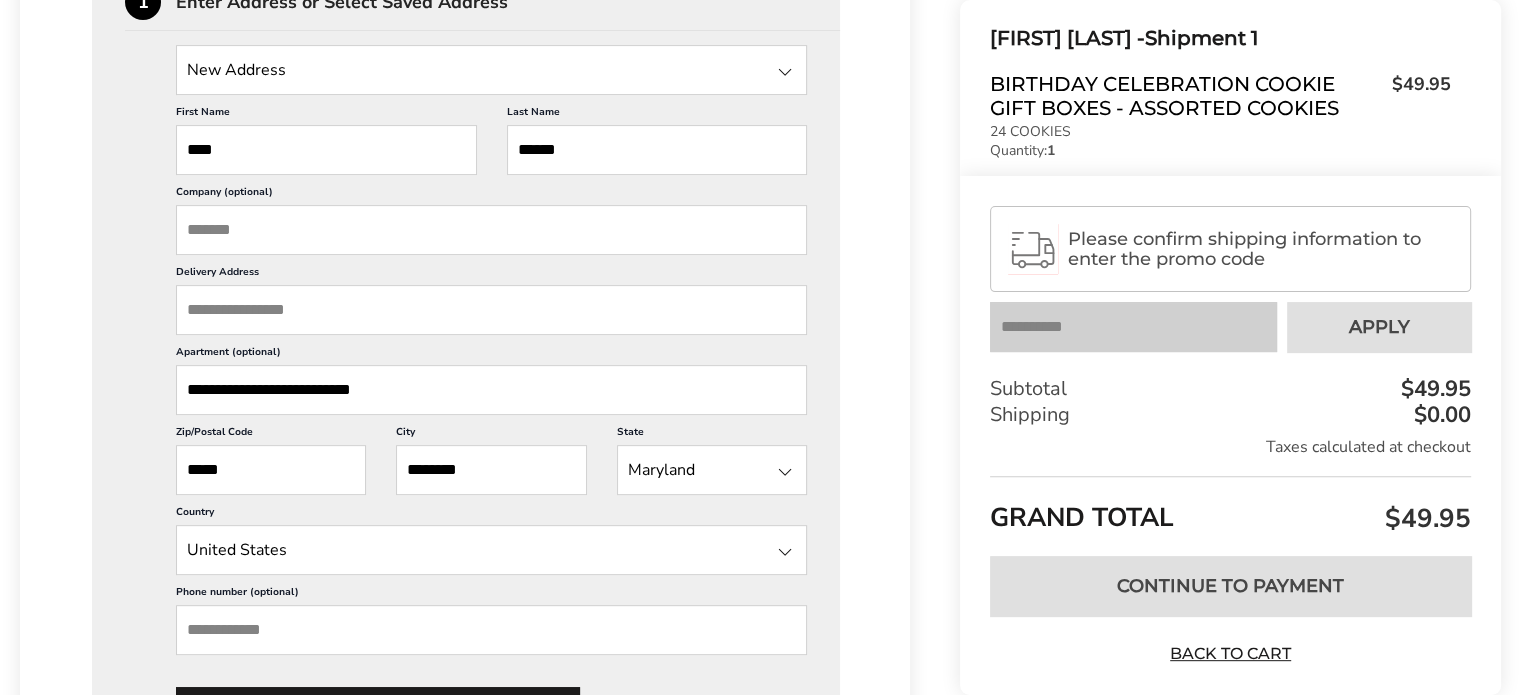 type on "*****" 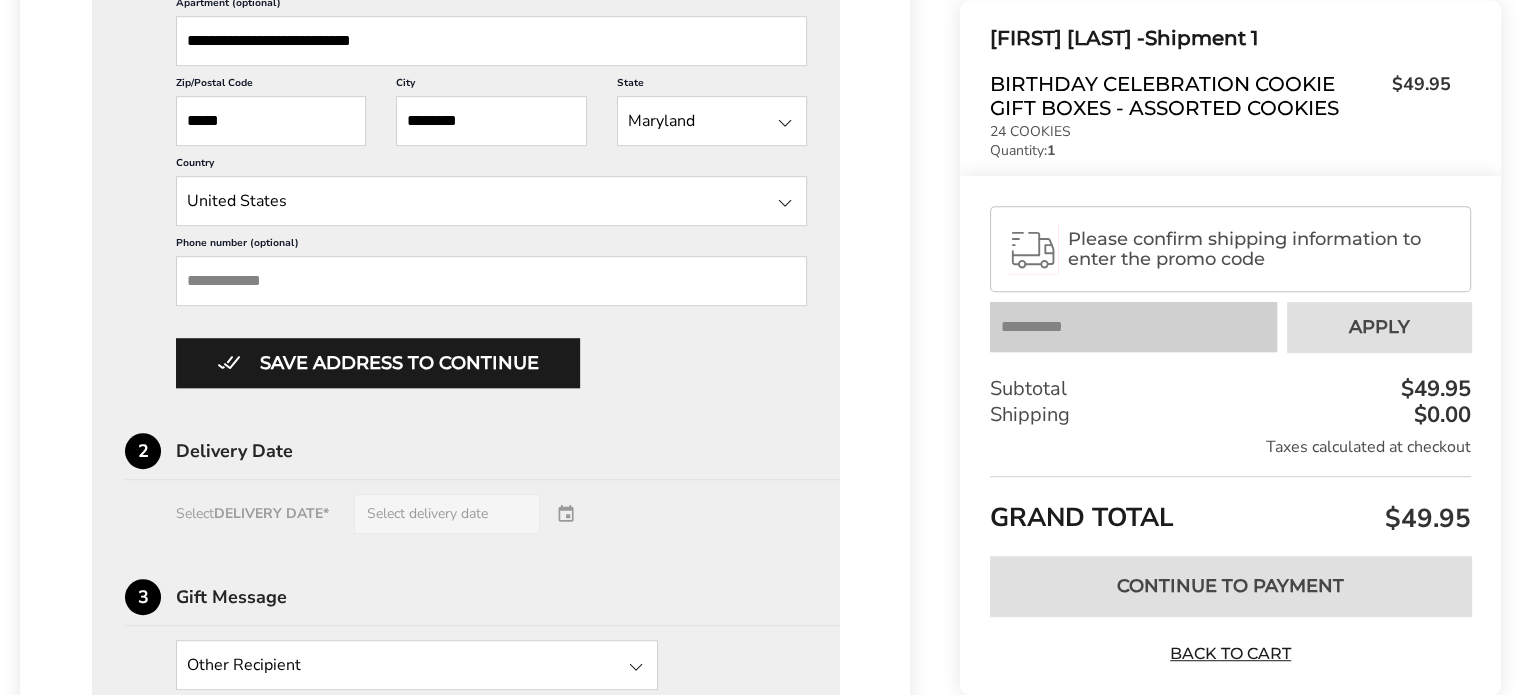 scroll, scrollTop: 1024, scrollLeft: 0, axis: vertical 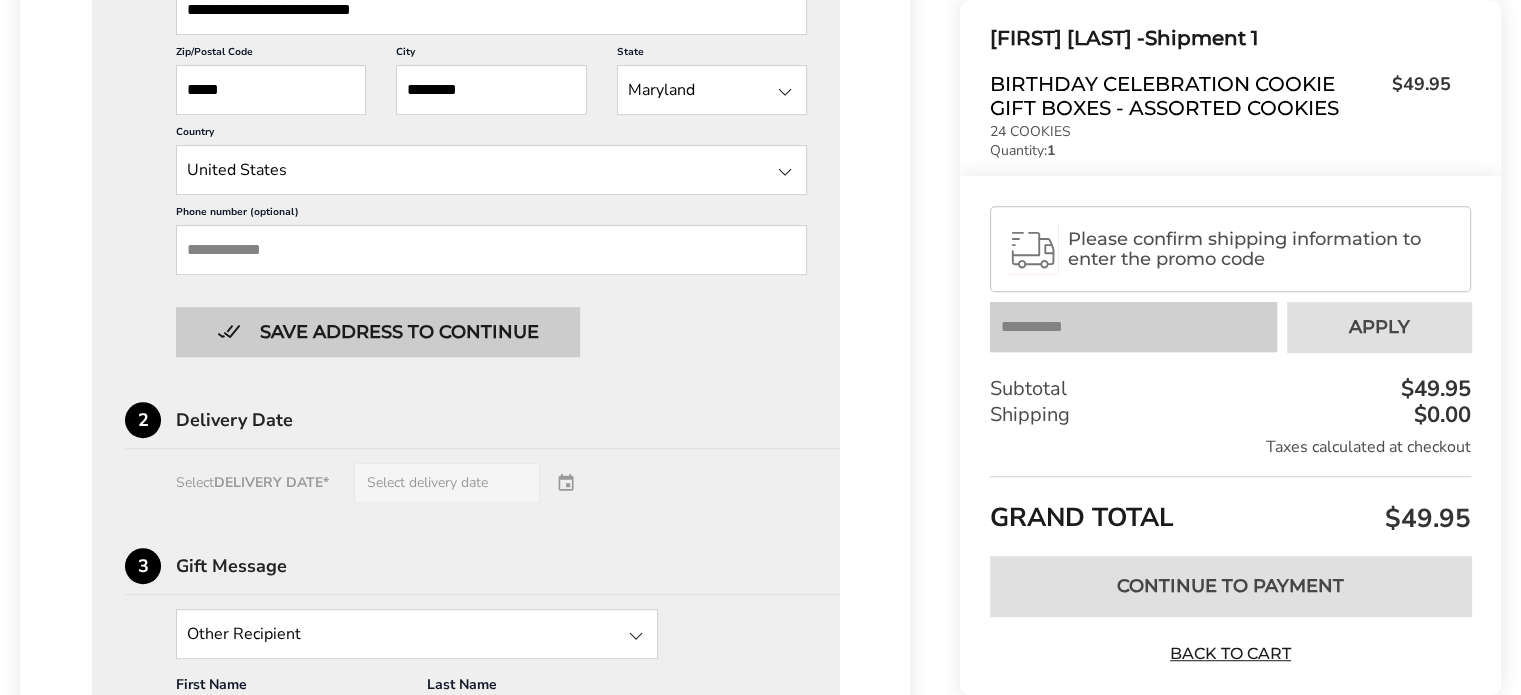 click on "Save address to continue" at bounding box center [378, 332] 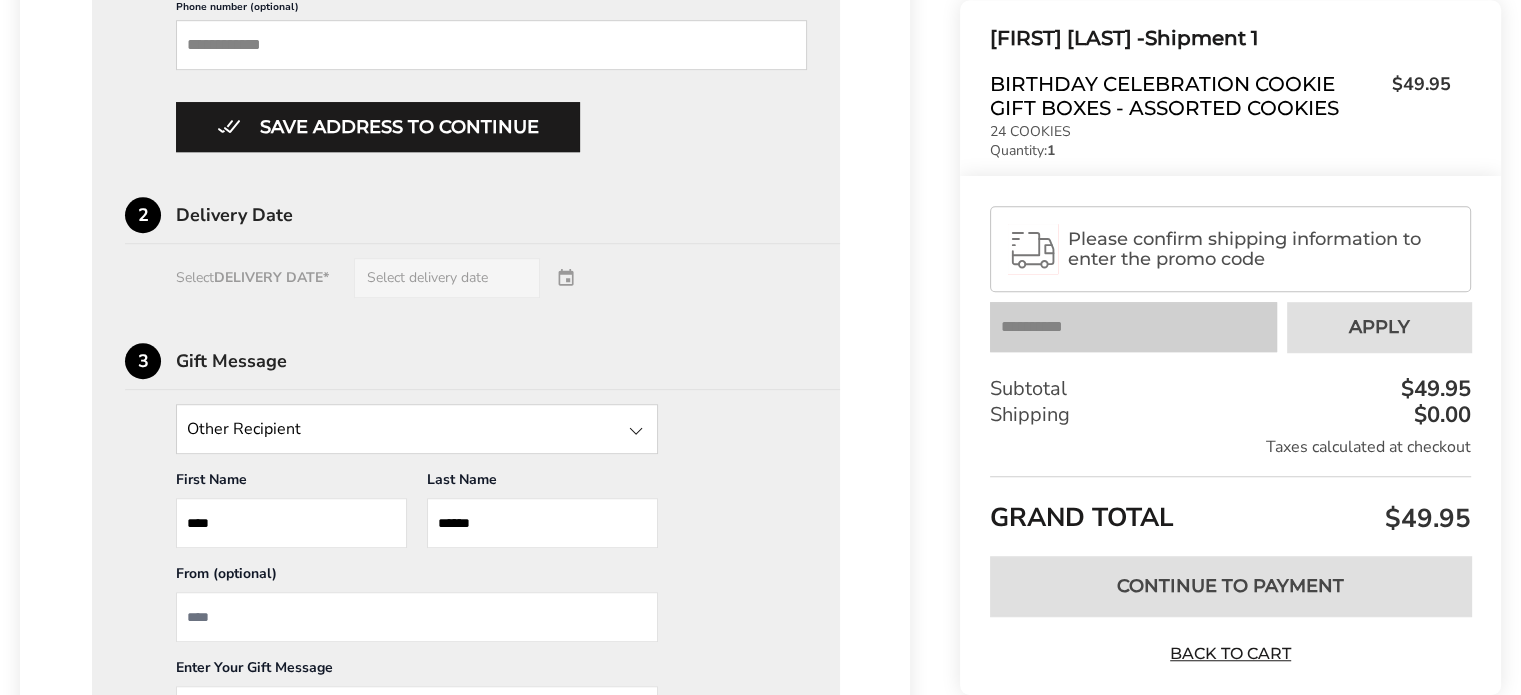 scroll, scrollTop: 1277, scrollLeft: 0, axis: vertical 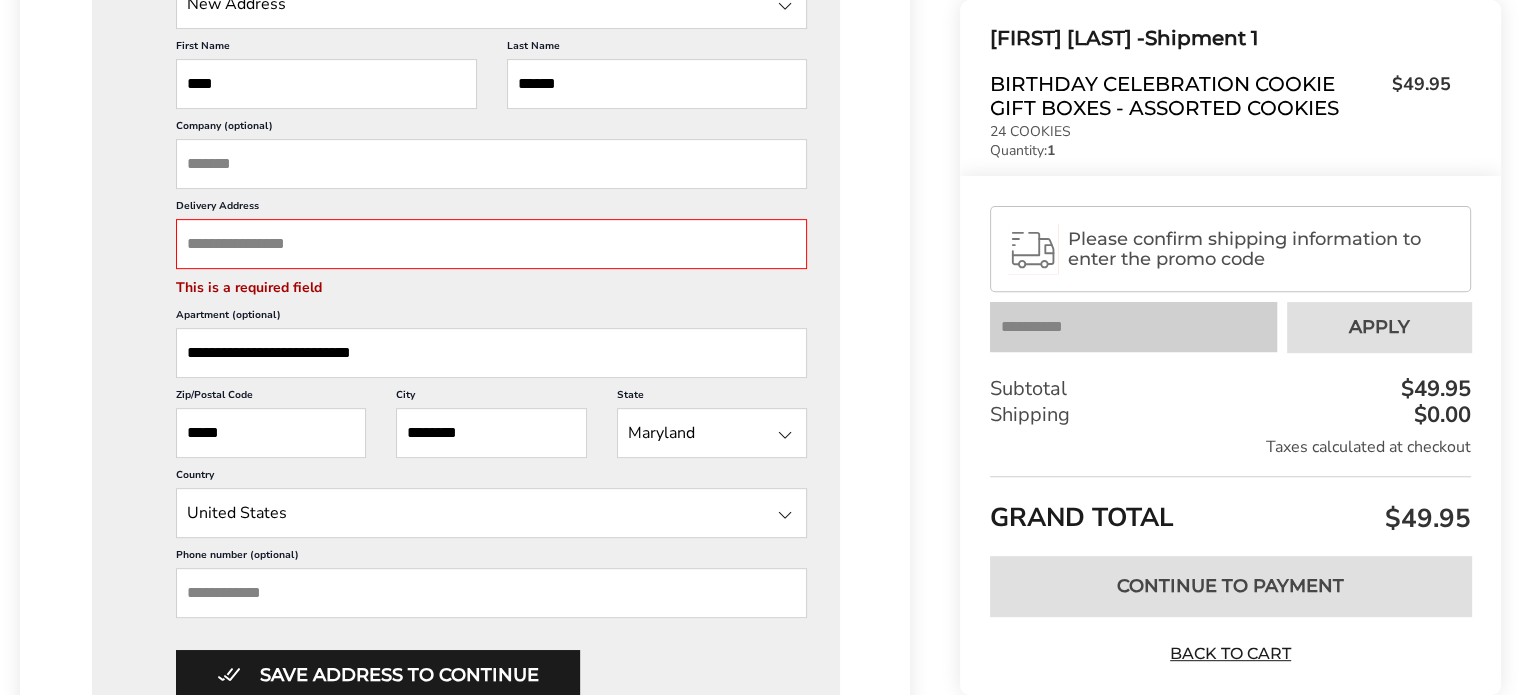 drag, startPoint x: 340, startPoint y: 346, endPoint x: 196, endPoint y: 343, distance: 144.03125 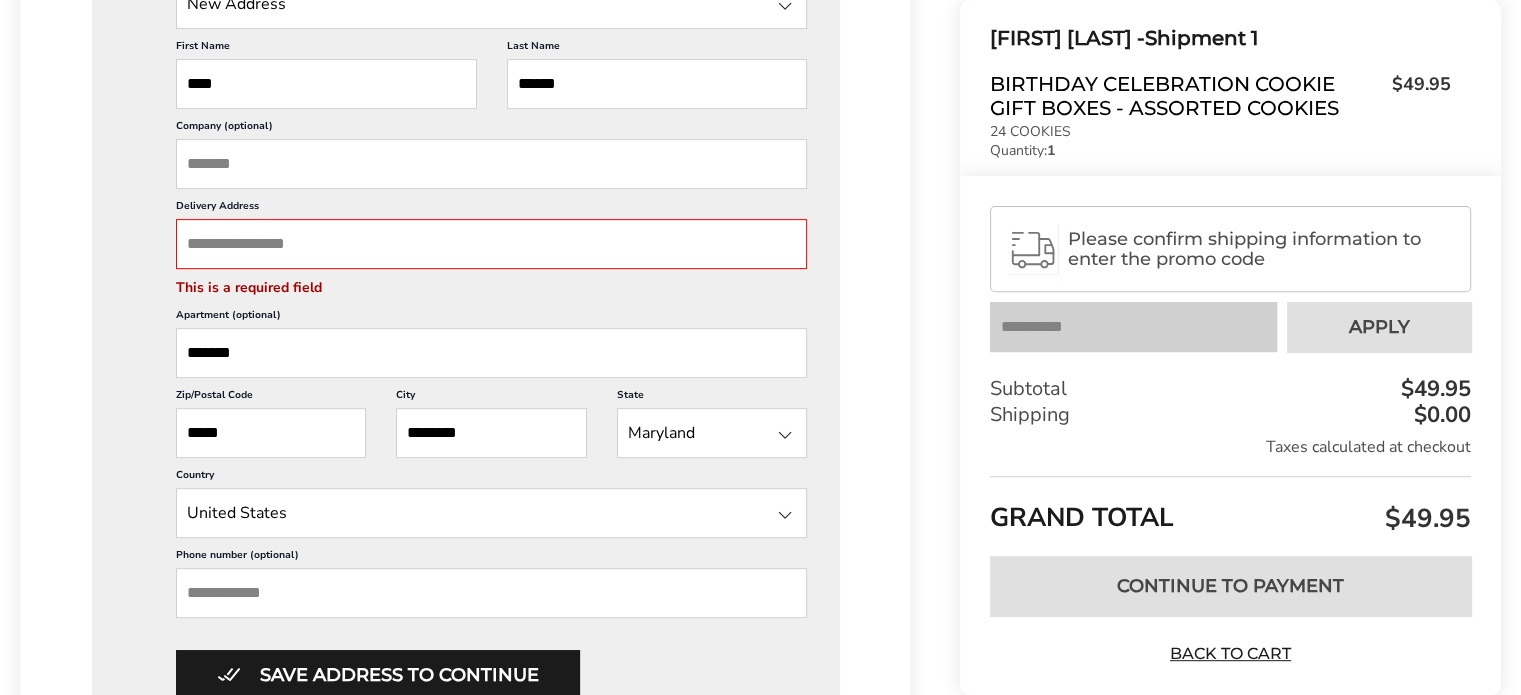 type on "*******" 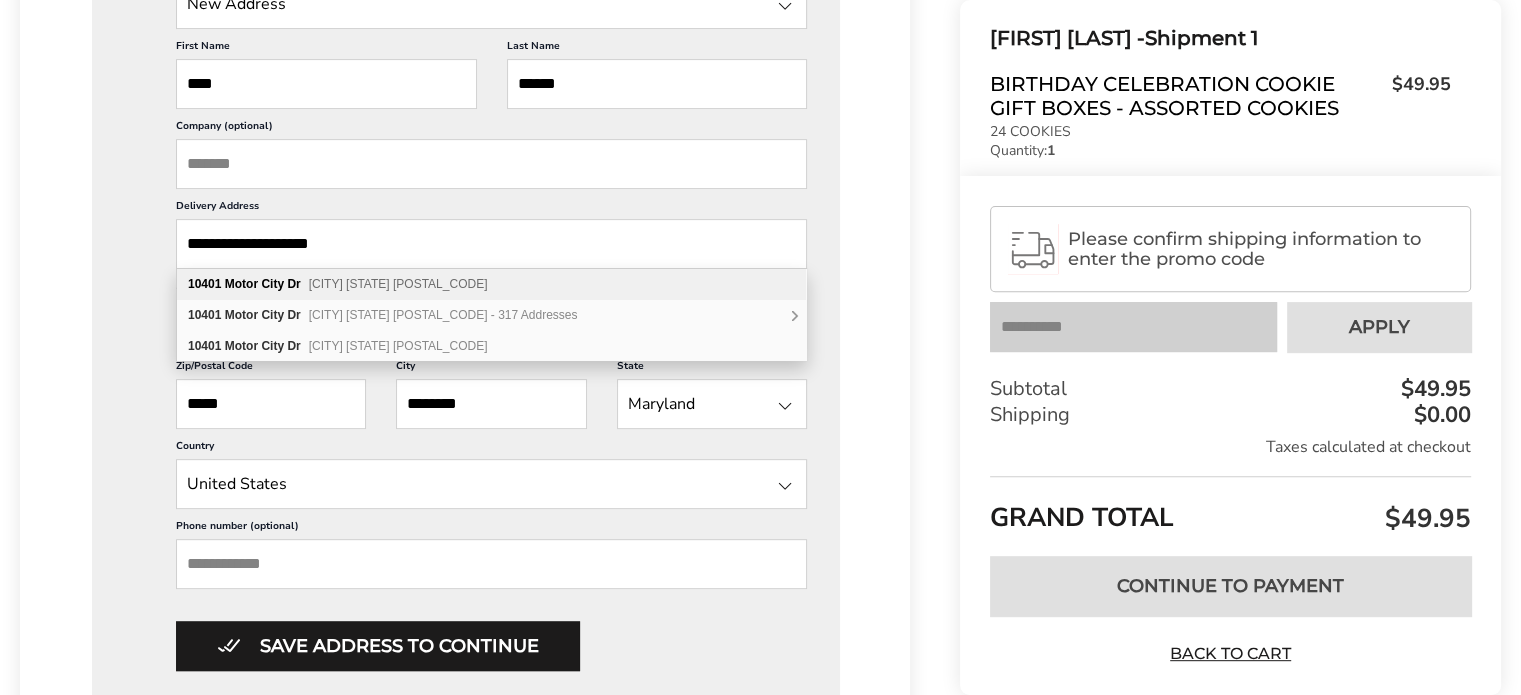 click on "[NUMBER]   [STREET] [CITY] [STATE] [POSTAL_CODE]" at bounding box center (491, 284) 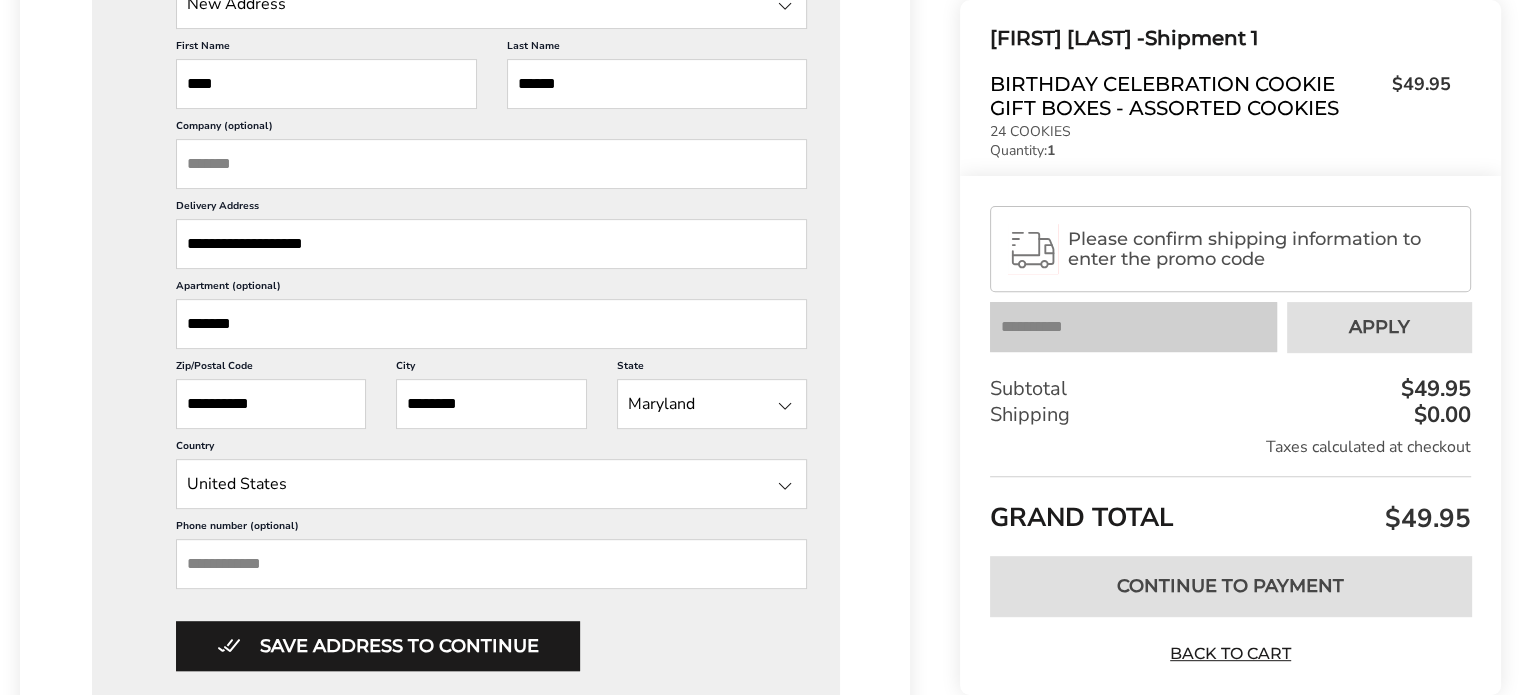 click on "**********" 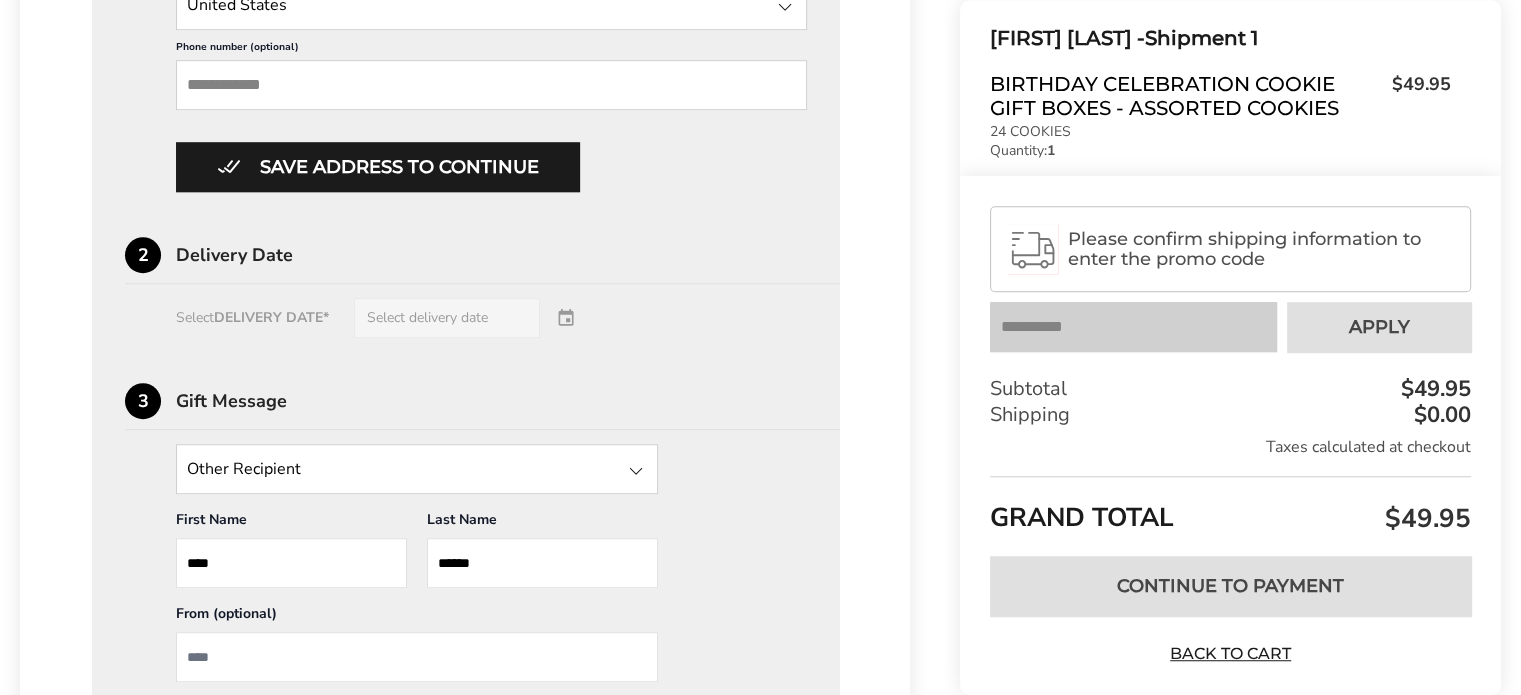 scroll, scrollTop: 1222, scrollLeft: 0, axis: vertical 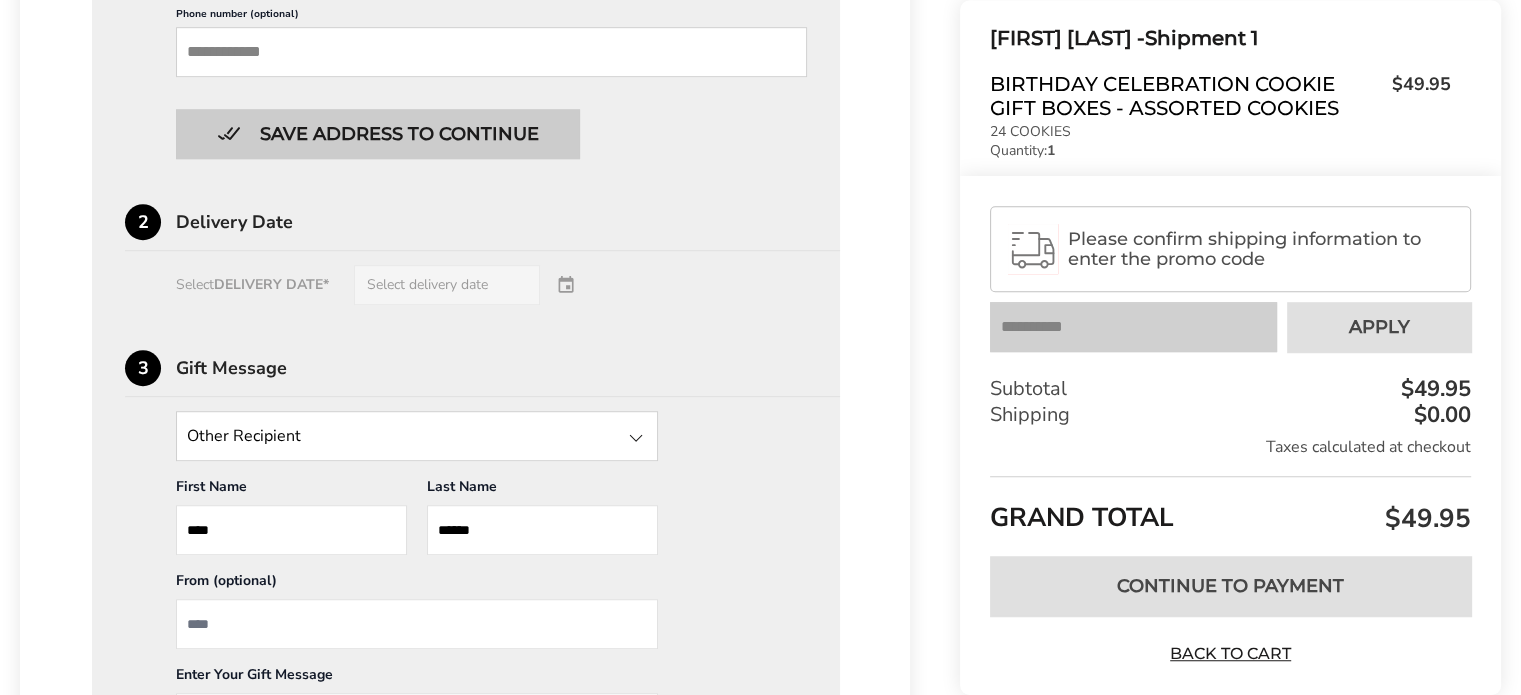 click on "Save address to continue" at bounding box center (378, 134) 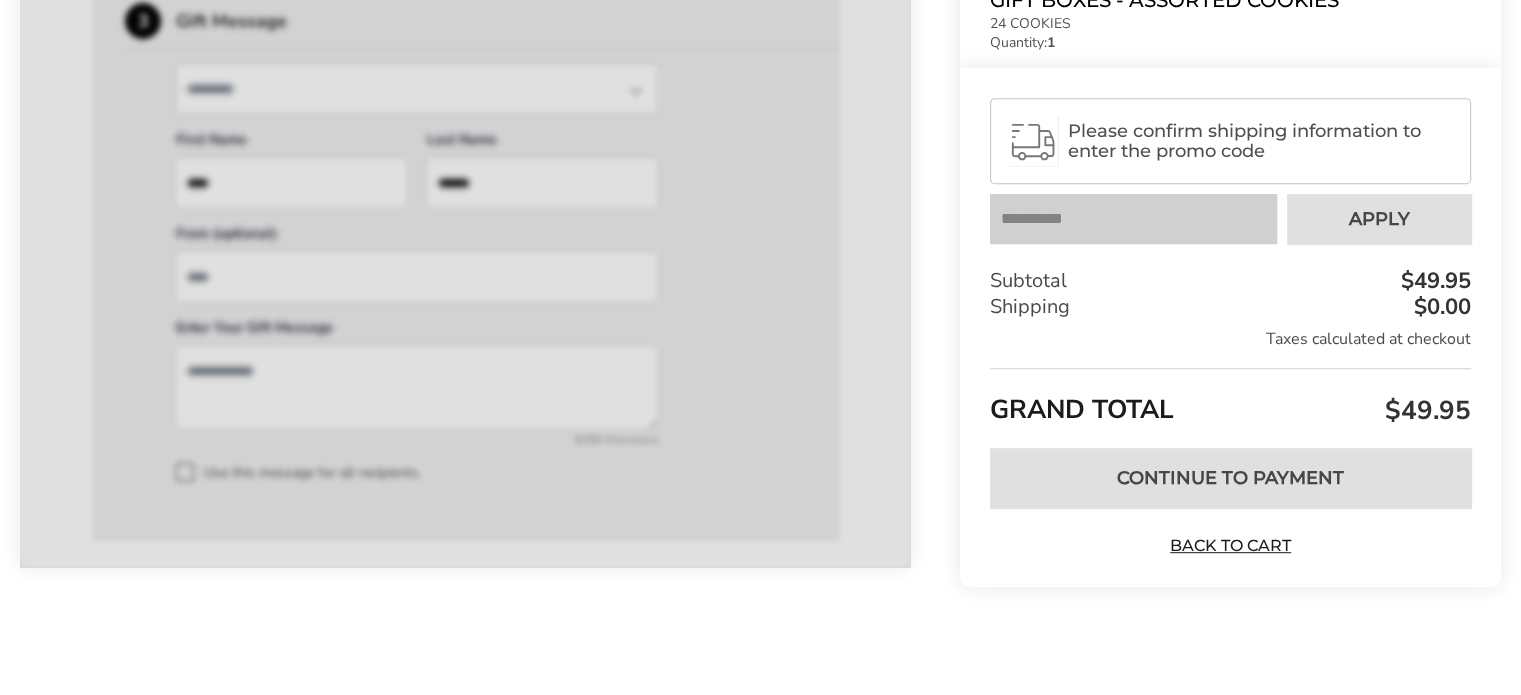 scroll, scrollTop: 970, scrollLeft: 0, axis: vertical 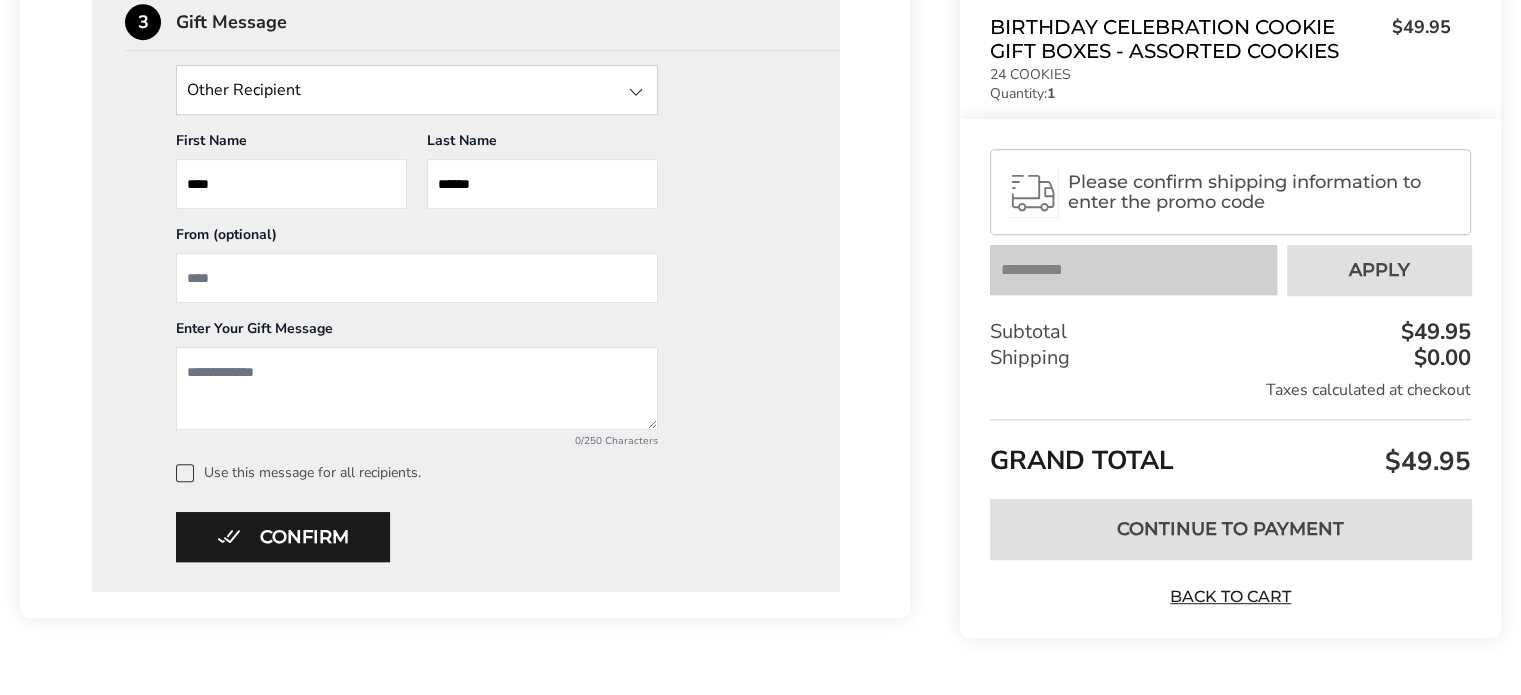 click at bounding box center (417, 278) 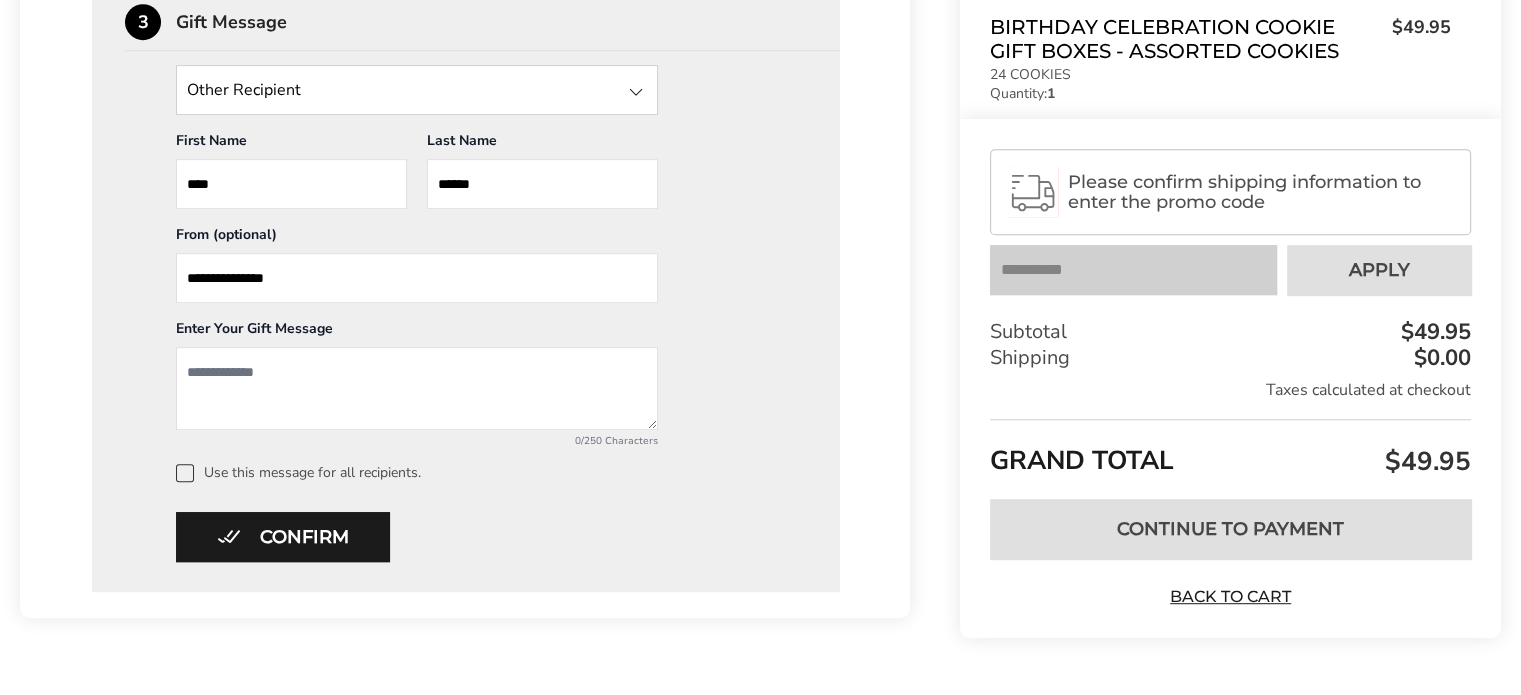 type on "**********" 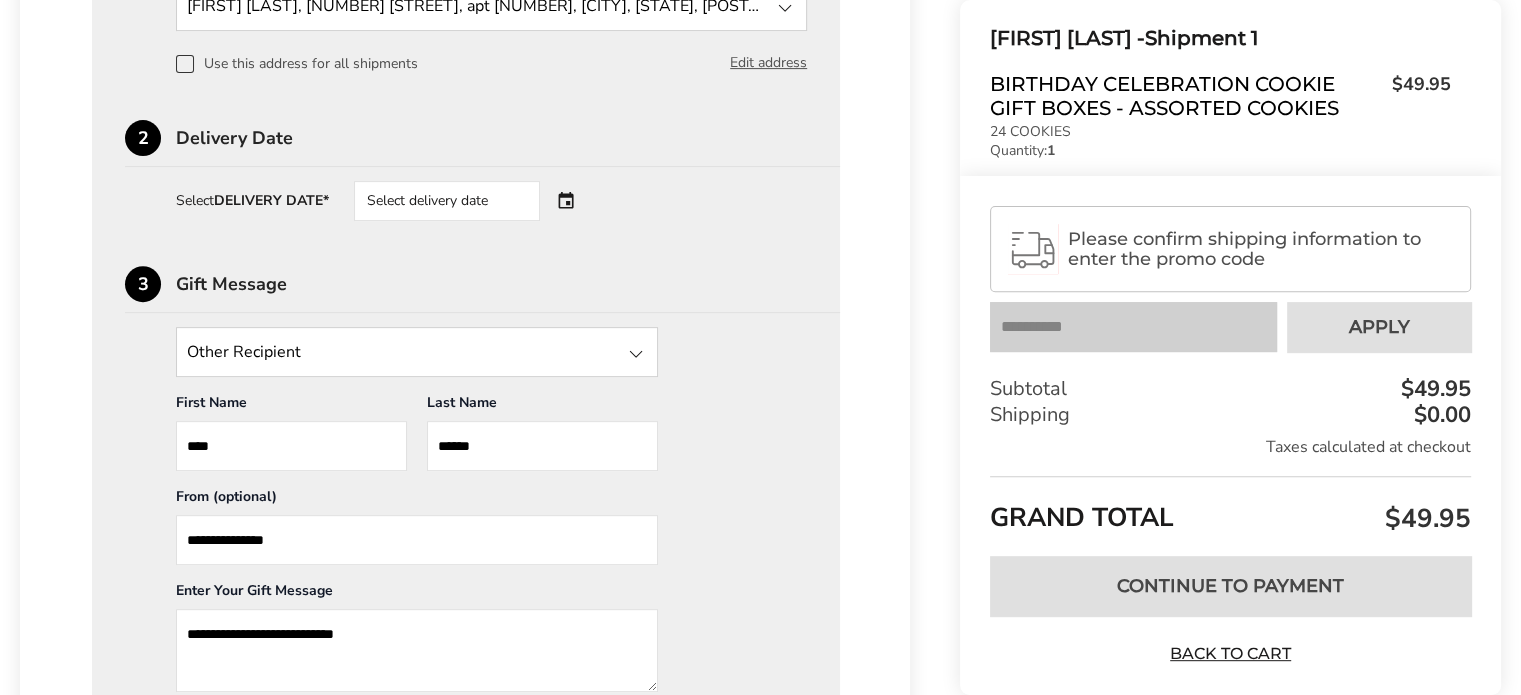 scroll, scrollTop: 693, scrollLeft: 0, axis: vertical 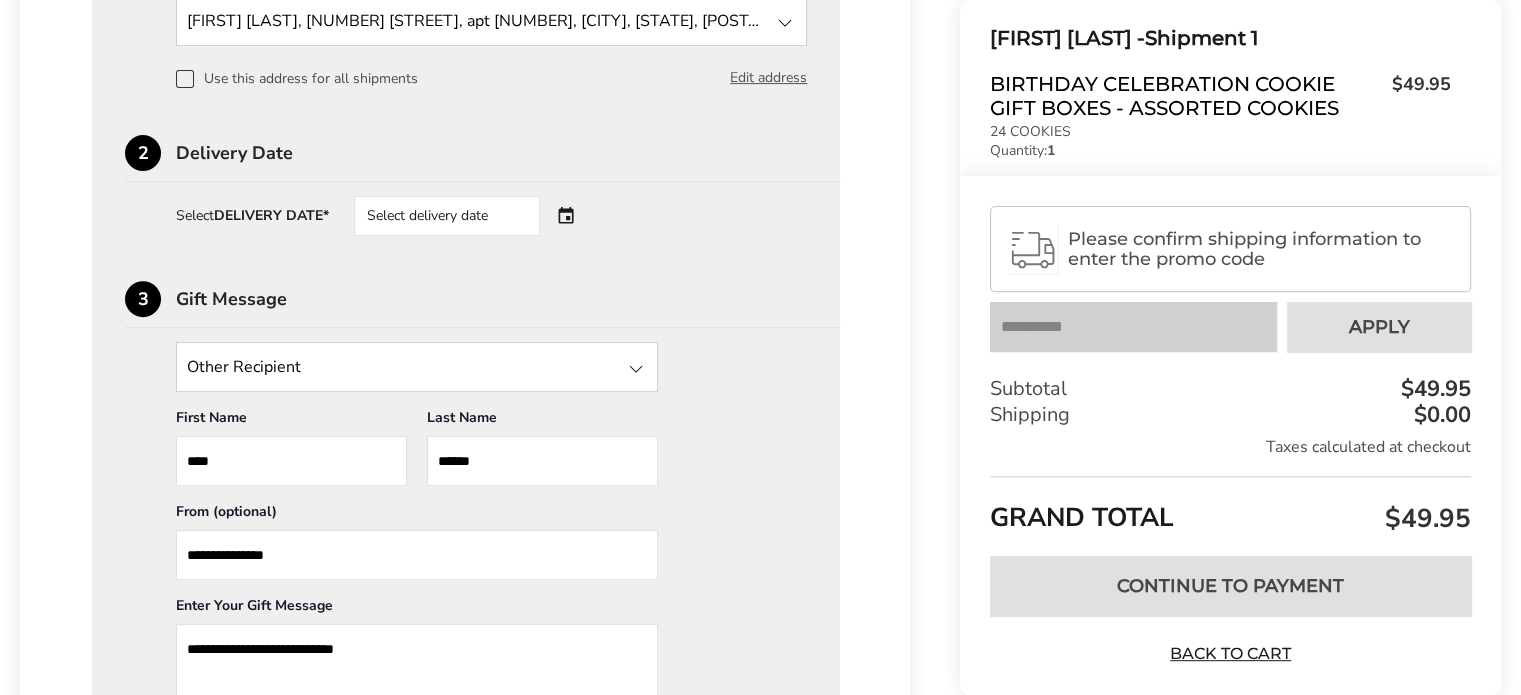 type on "**********" 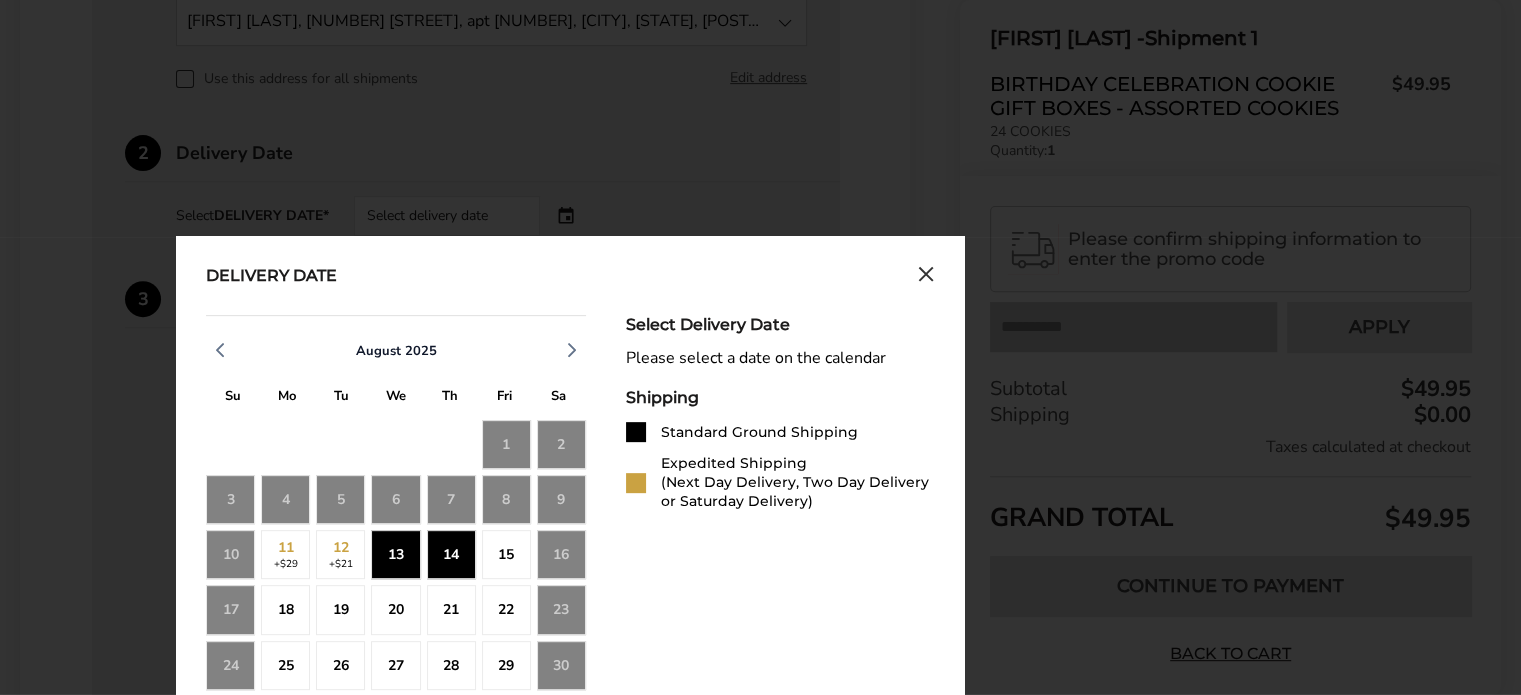 click on "14" 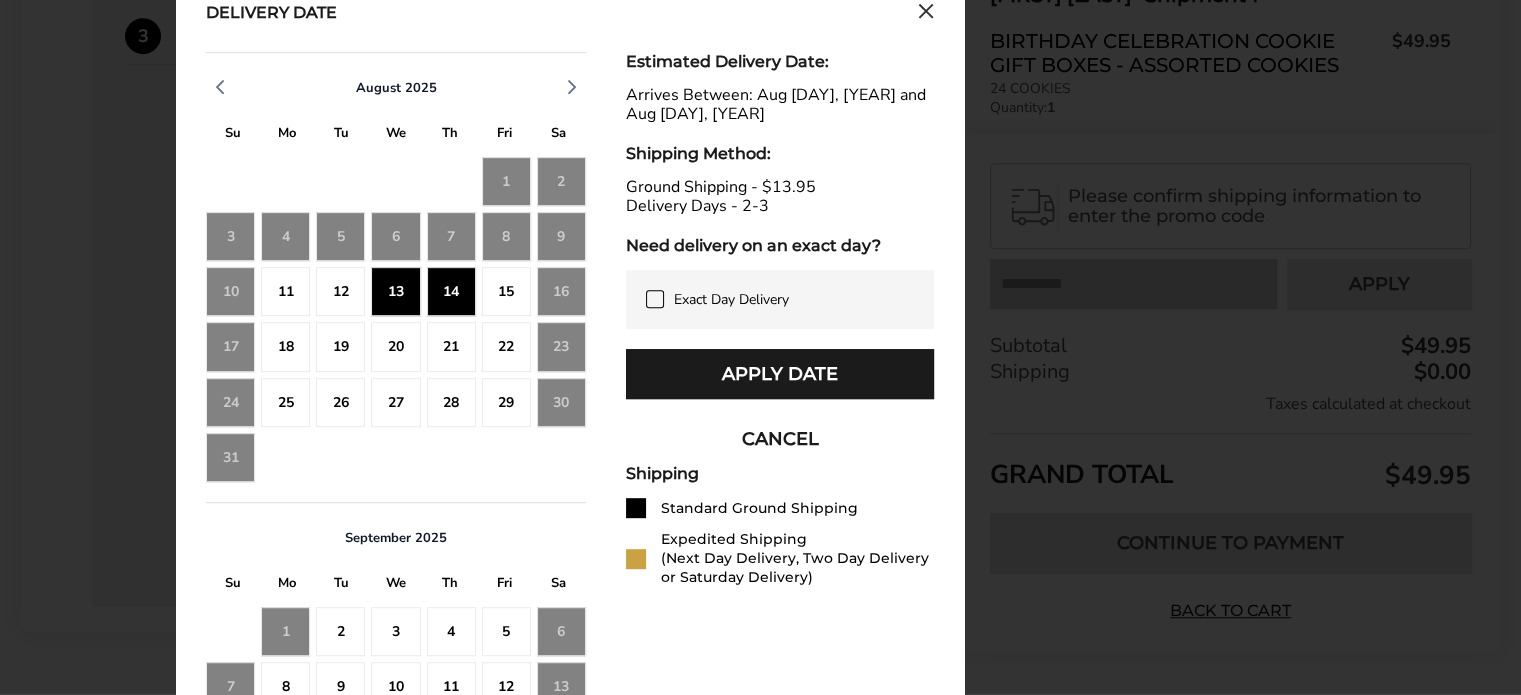 scroll, scrollTop: 964, scrollLeft: 0, axis: vertical 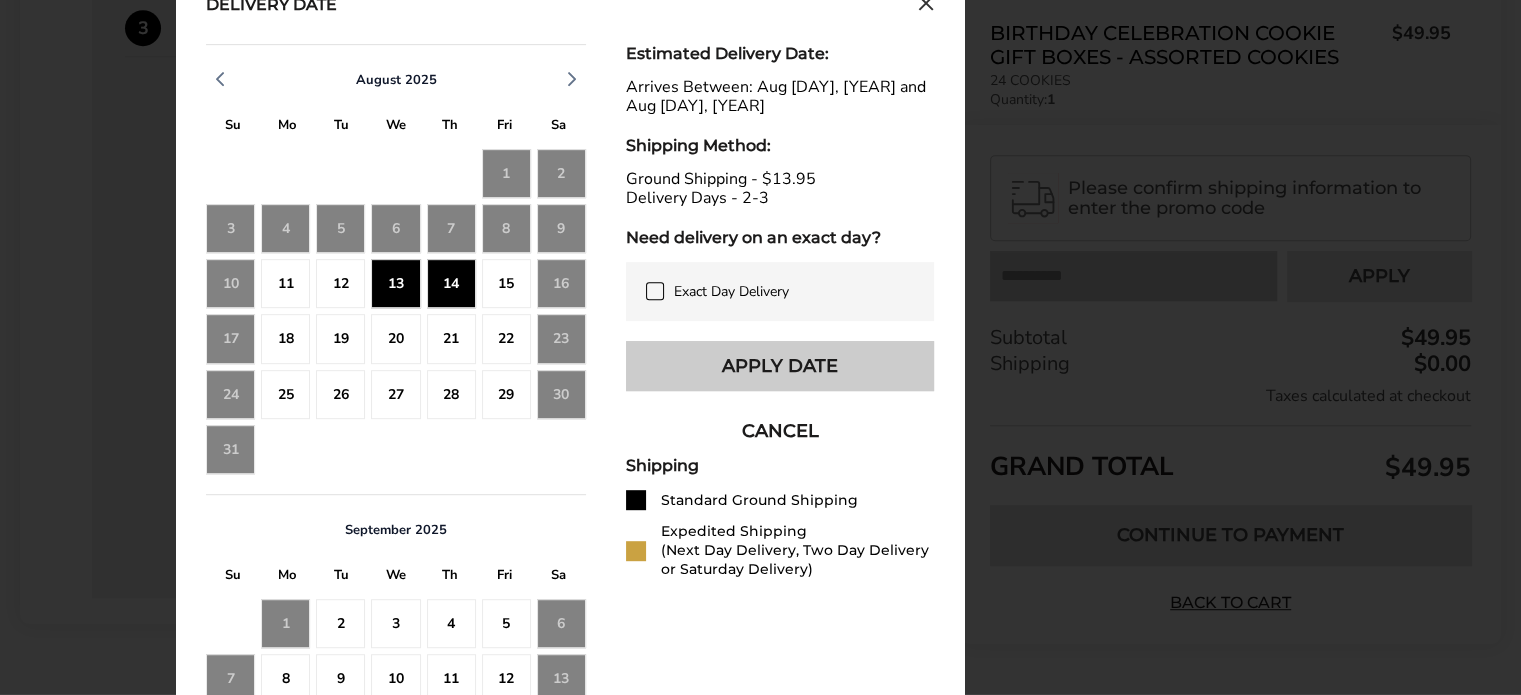 click on "Apply Date" at bounding box center (780, 366) 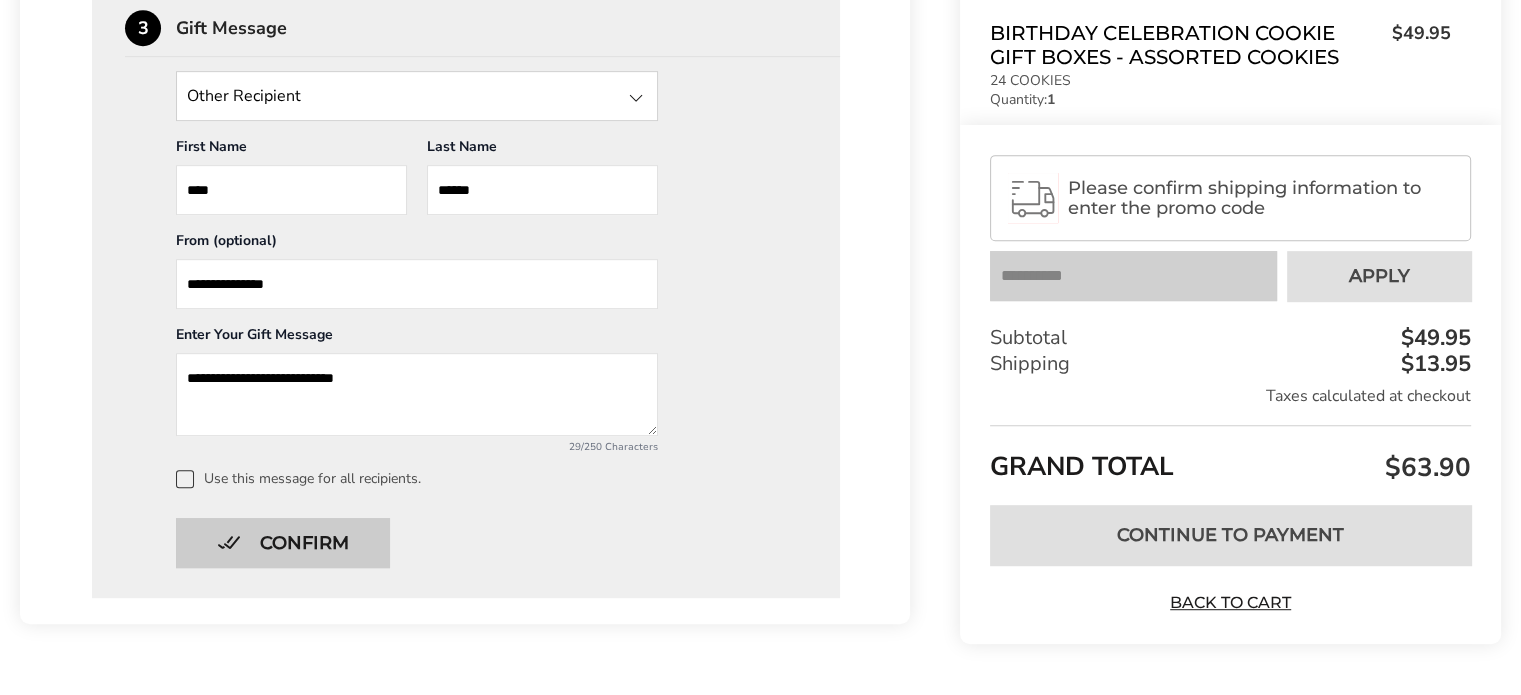 click on "Confirm" at bounding box center [283, 543] 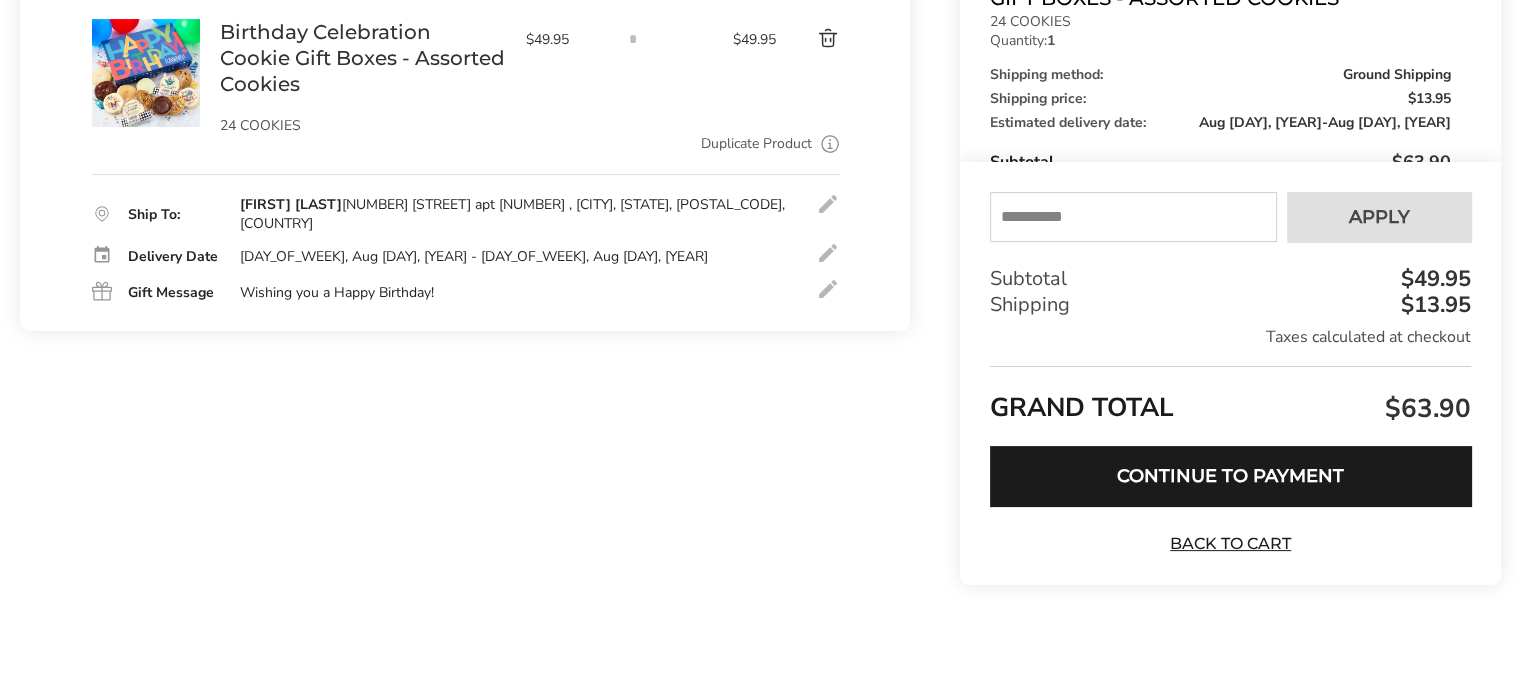 scroll, scrollTop: 354, scrollLeft: 0, axis: vertical 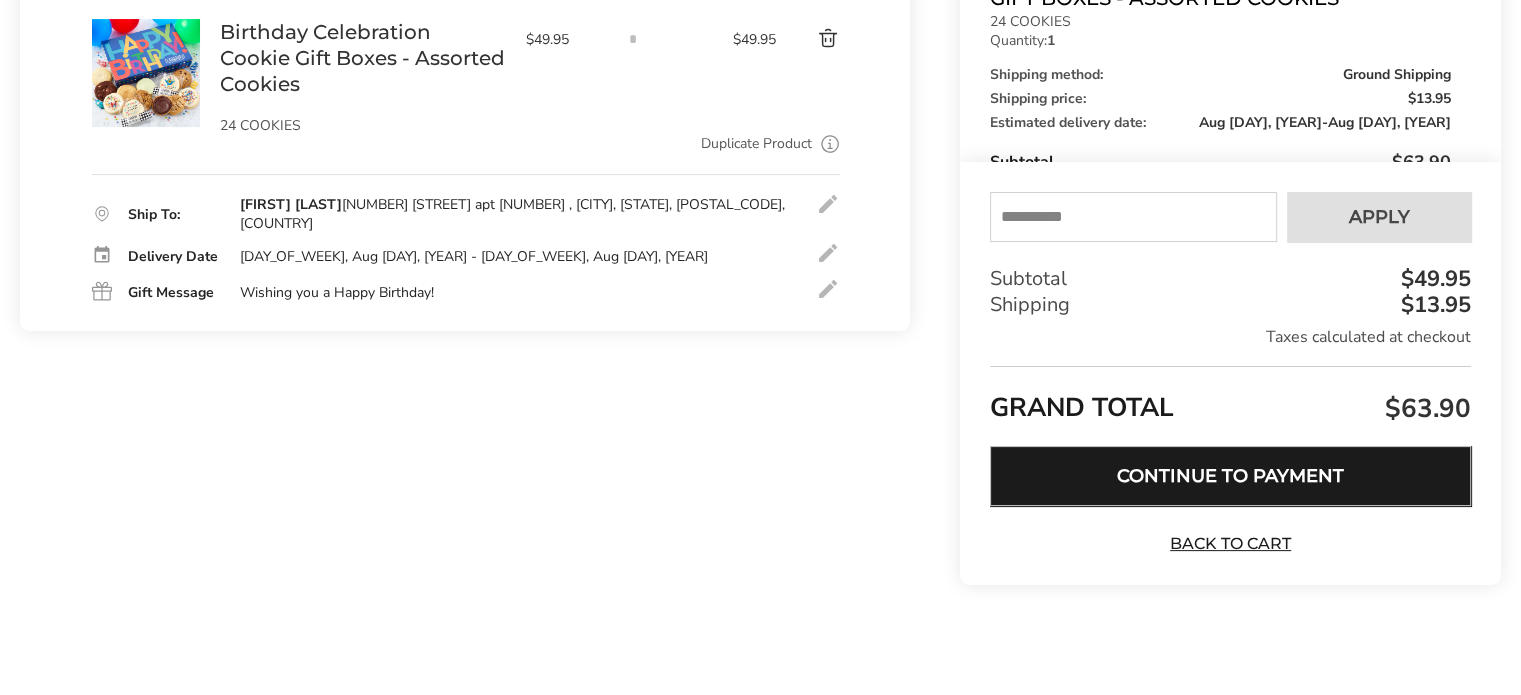 click on "Continue to Payment" at bounding box center (1230, 476) 